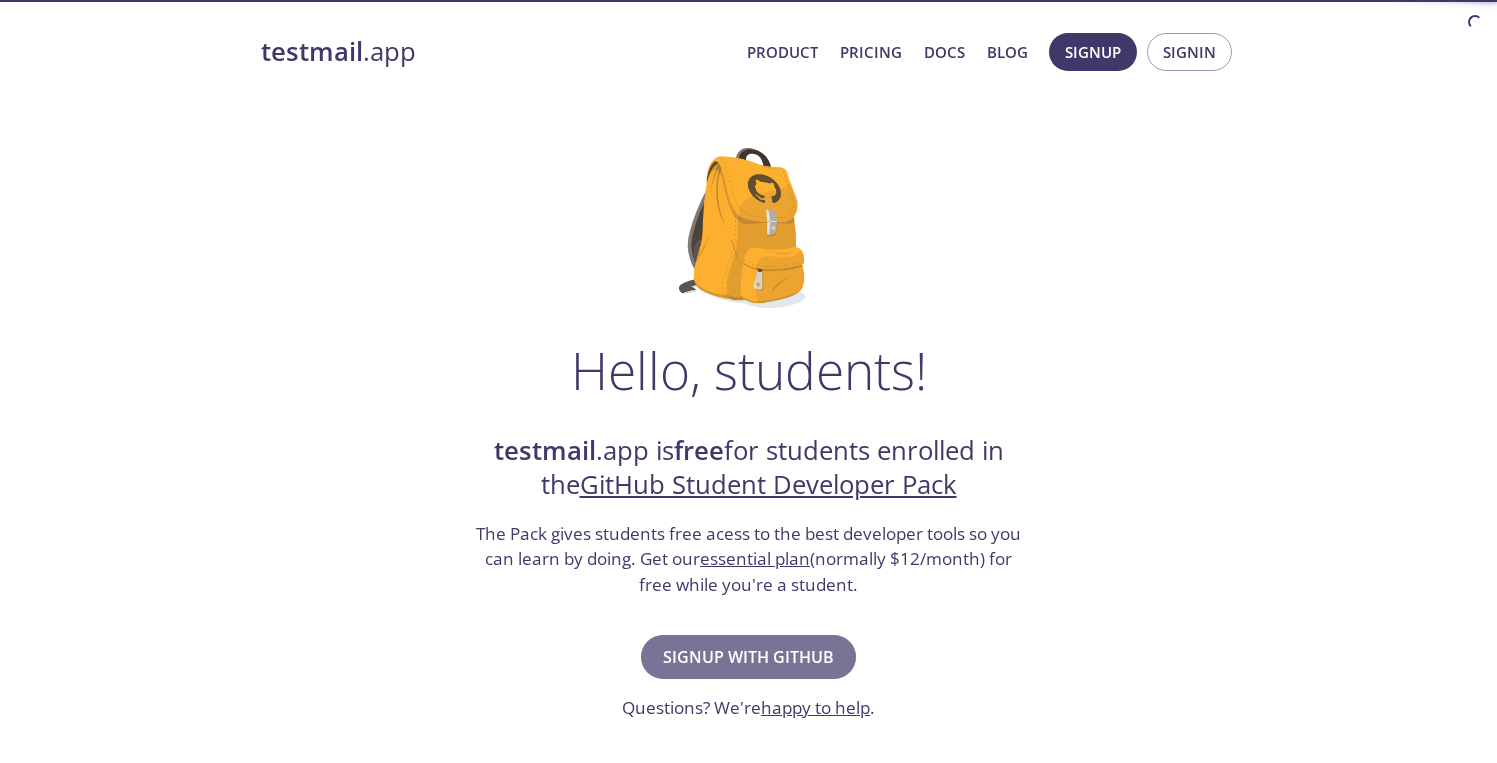 click on "Signup with GitHub" at bounding box center [748, 657] 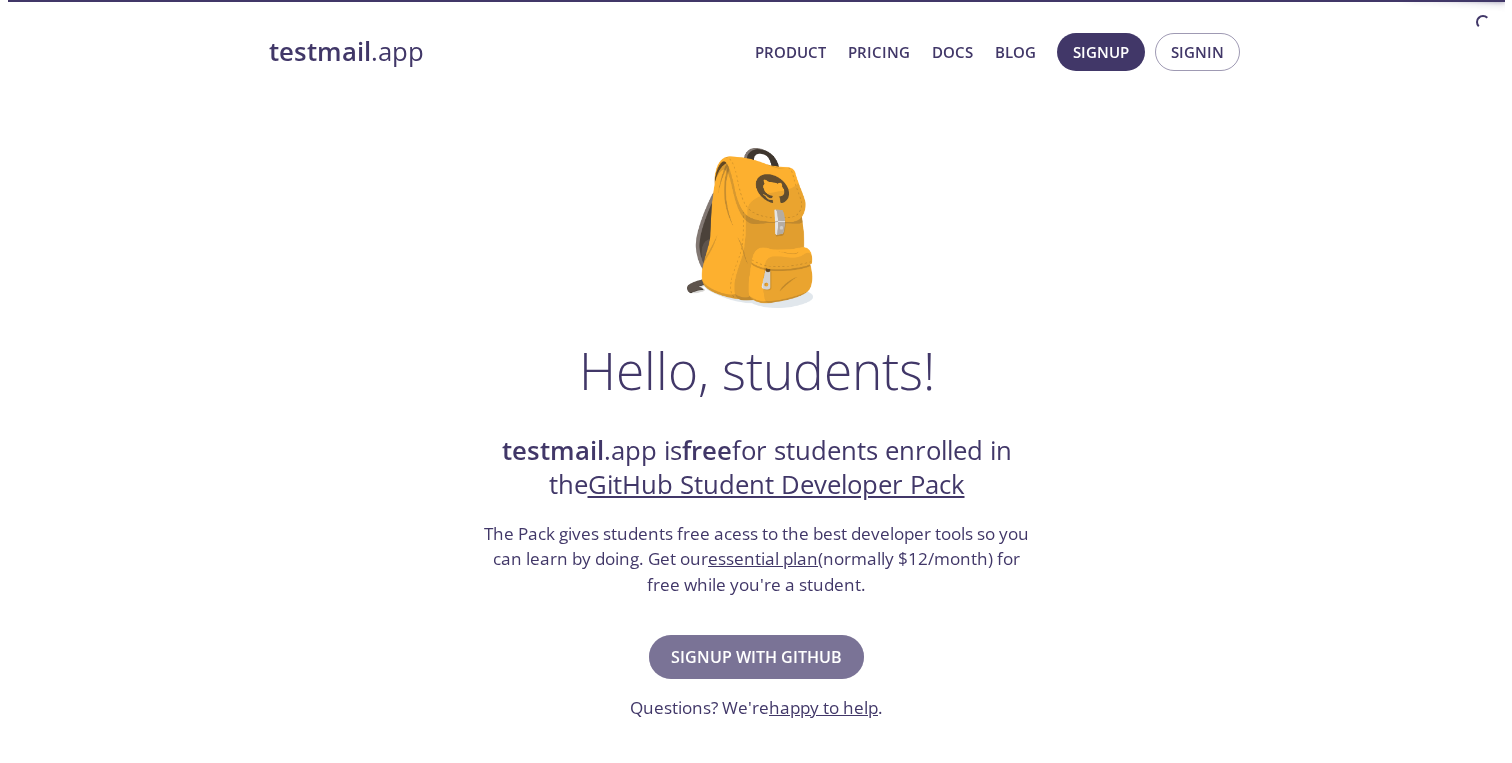 scroll, scrollTop: 0, scrollLeft: 0, axis: both 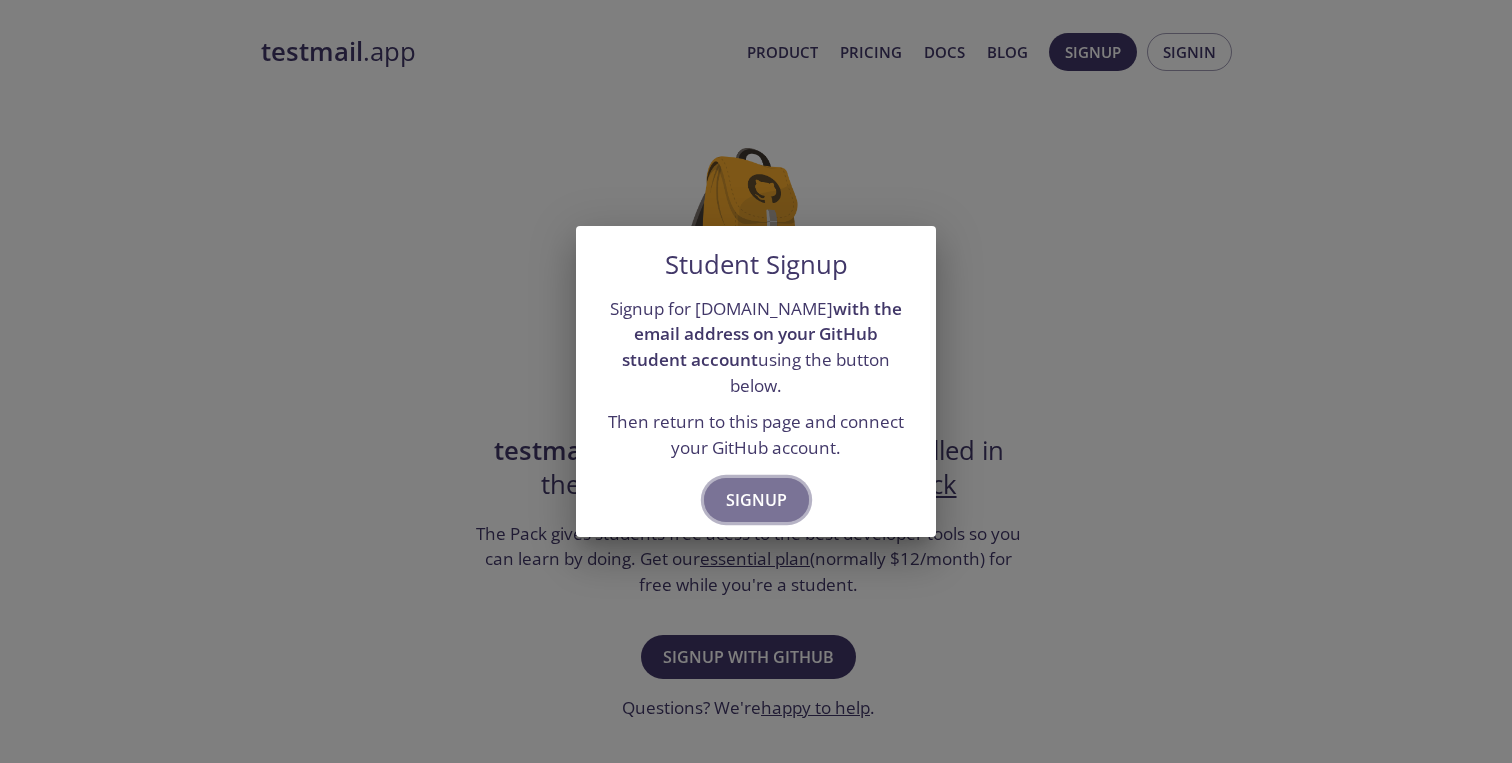 click on "Signup" at bounding box center [756, 500] 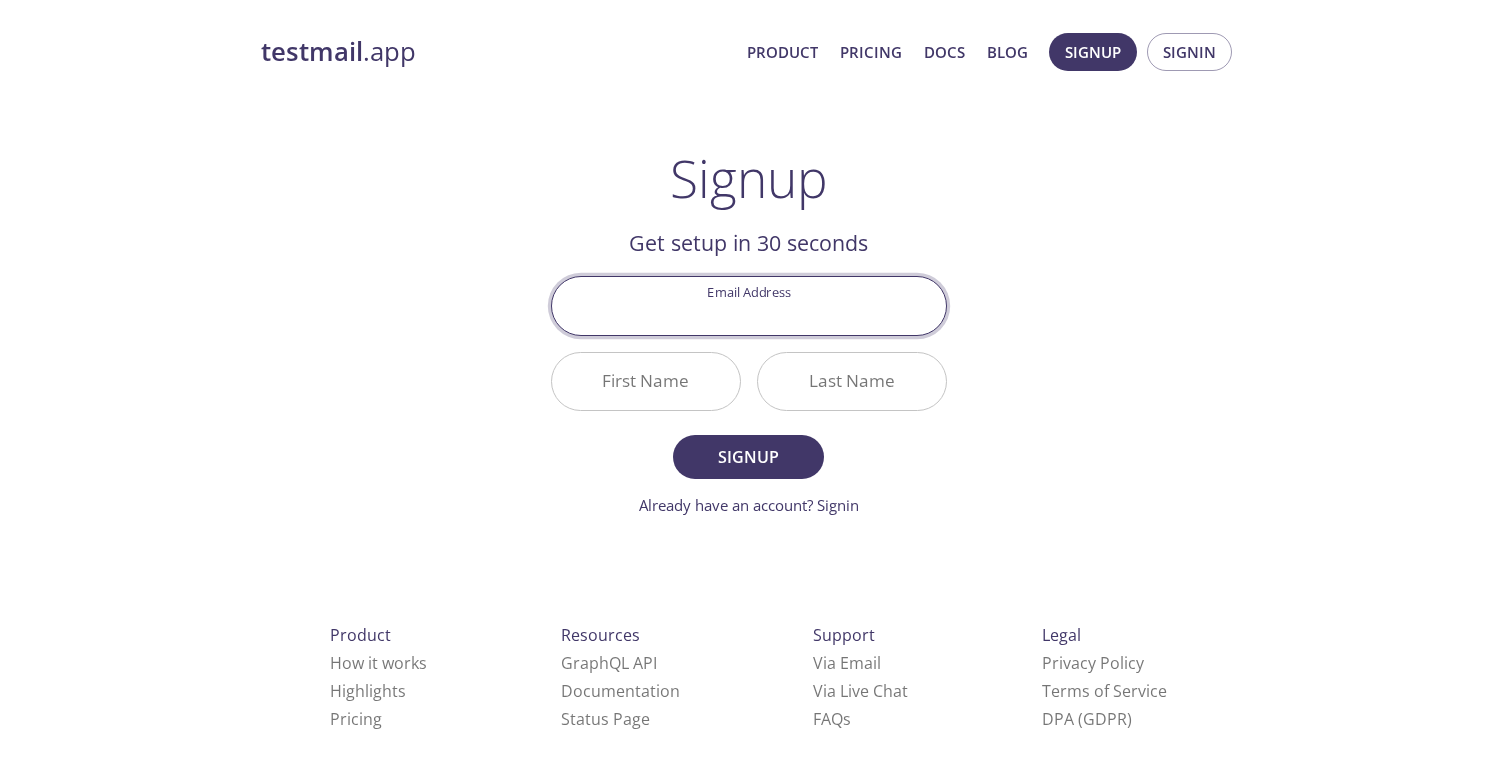 click on "Email Address" at bounding box center [749, 305] 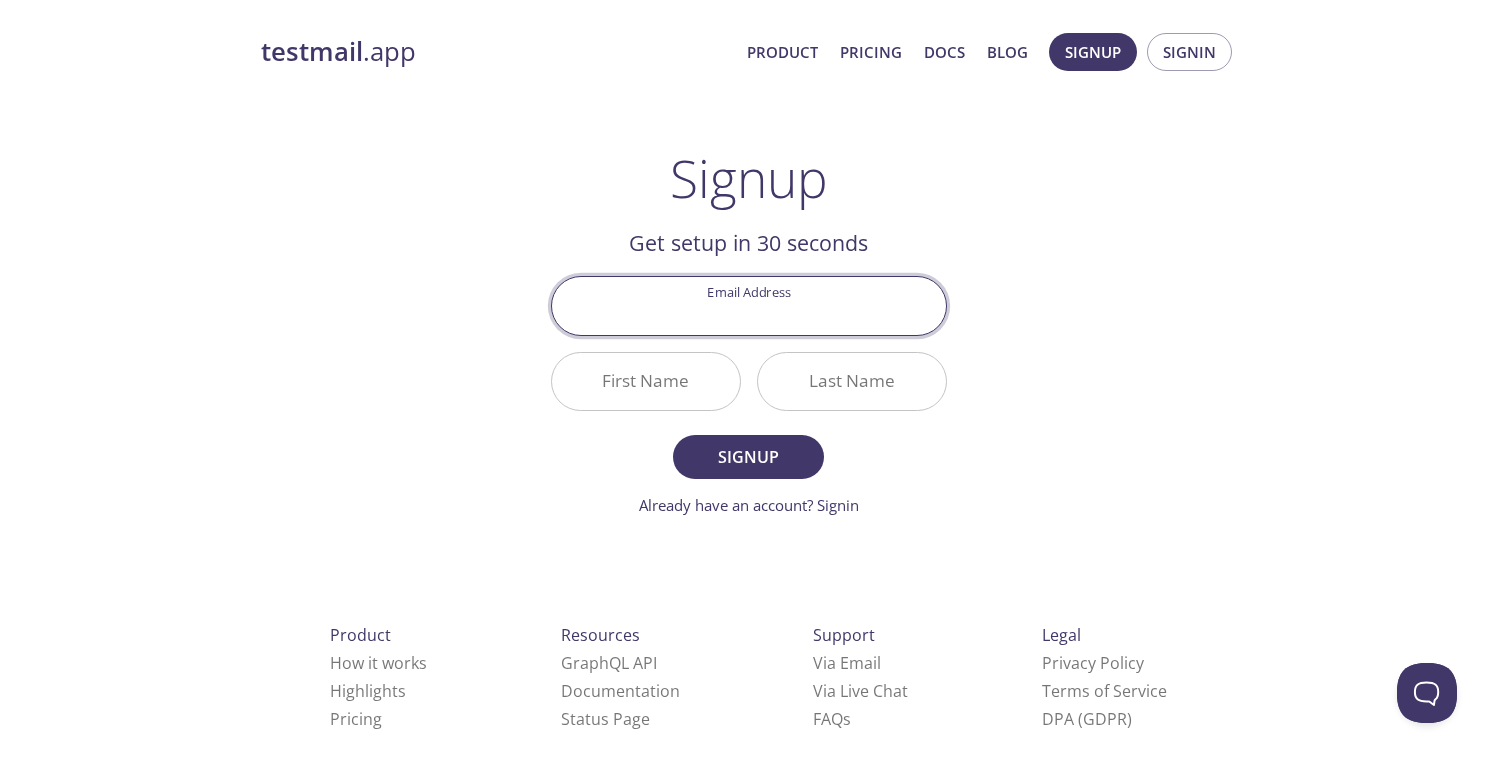 scroll, scrollTop: 0, scrollLeft: 0, axis: both 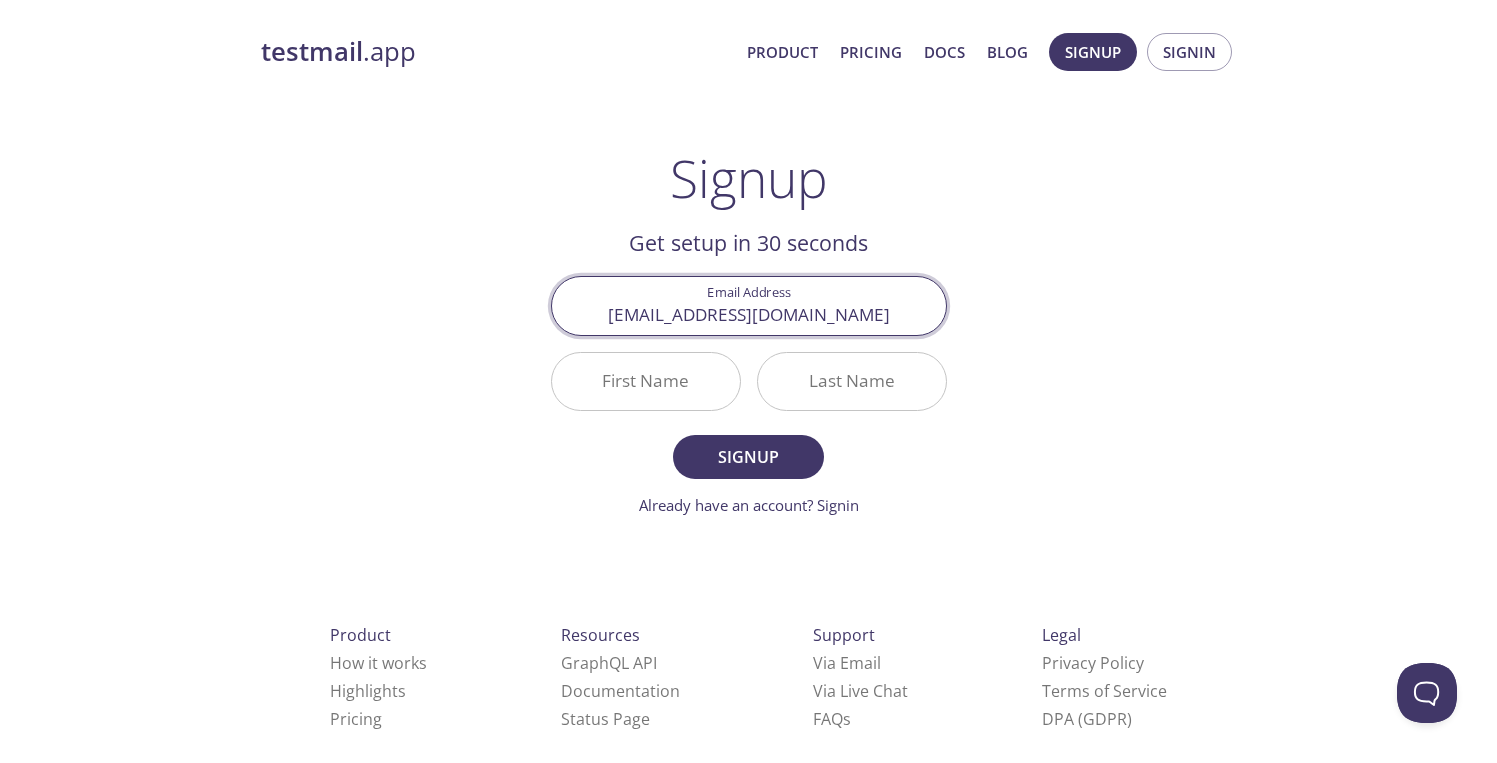 click on "First Name" at bounding box center (646, 381) 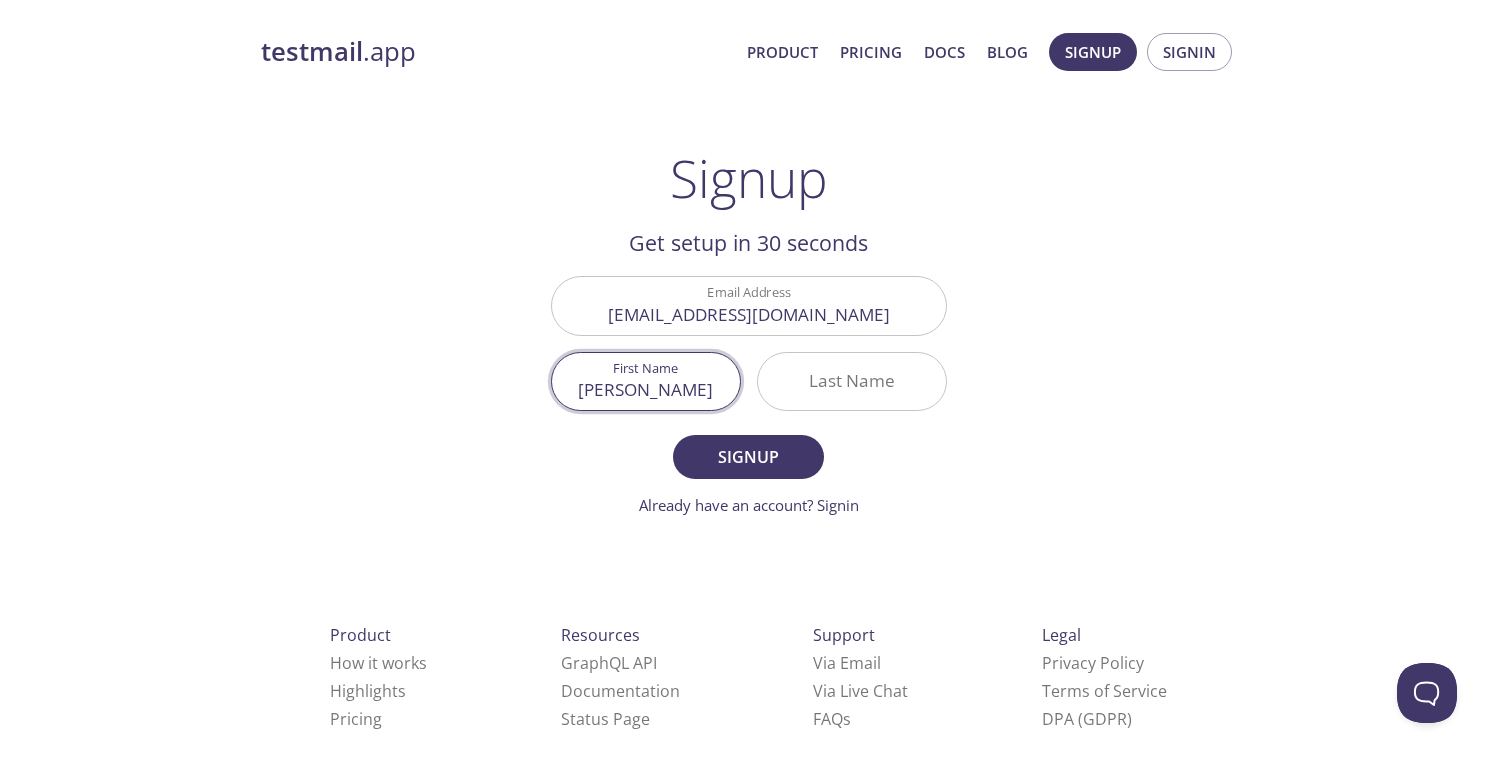 type on "Huu" 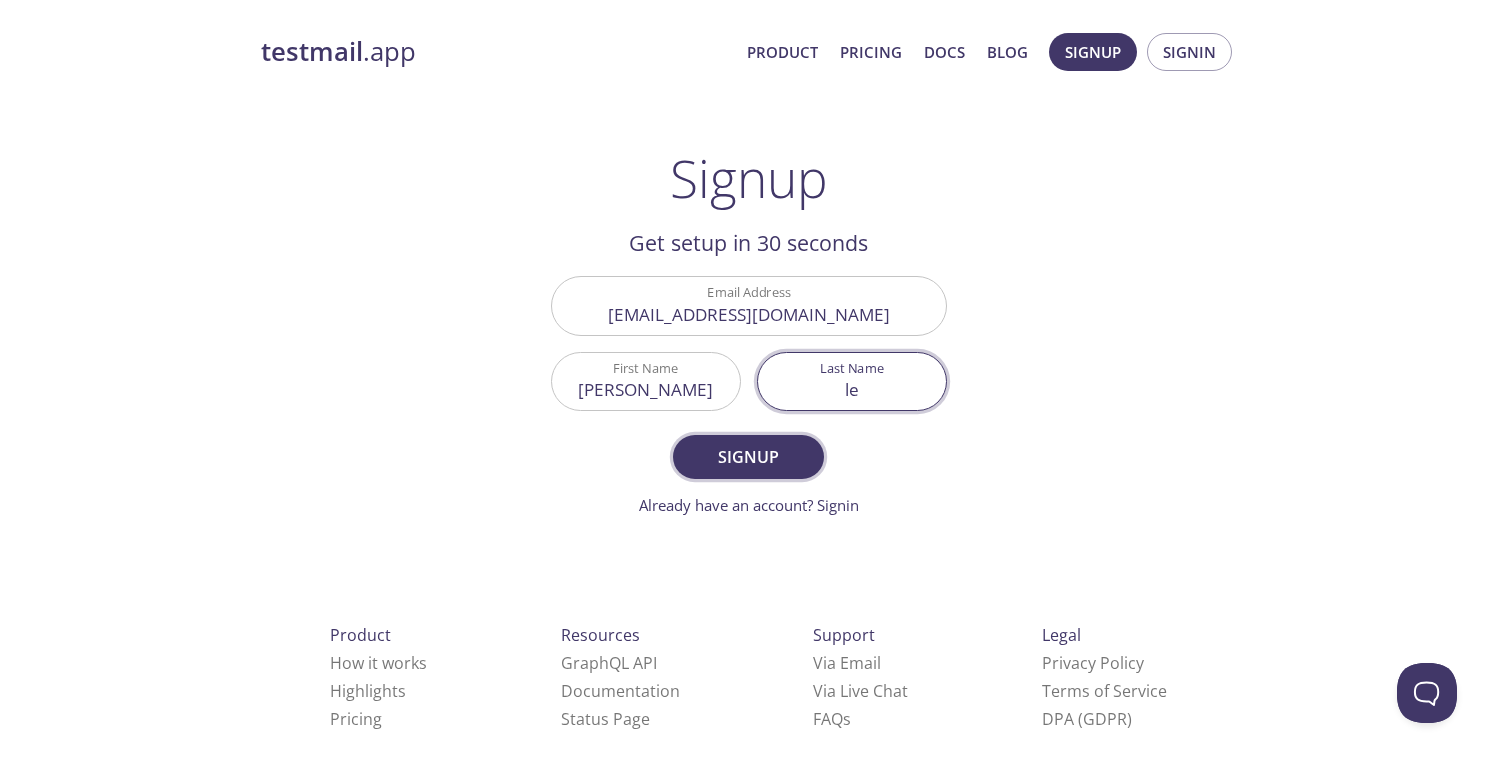 type on "le" 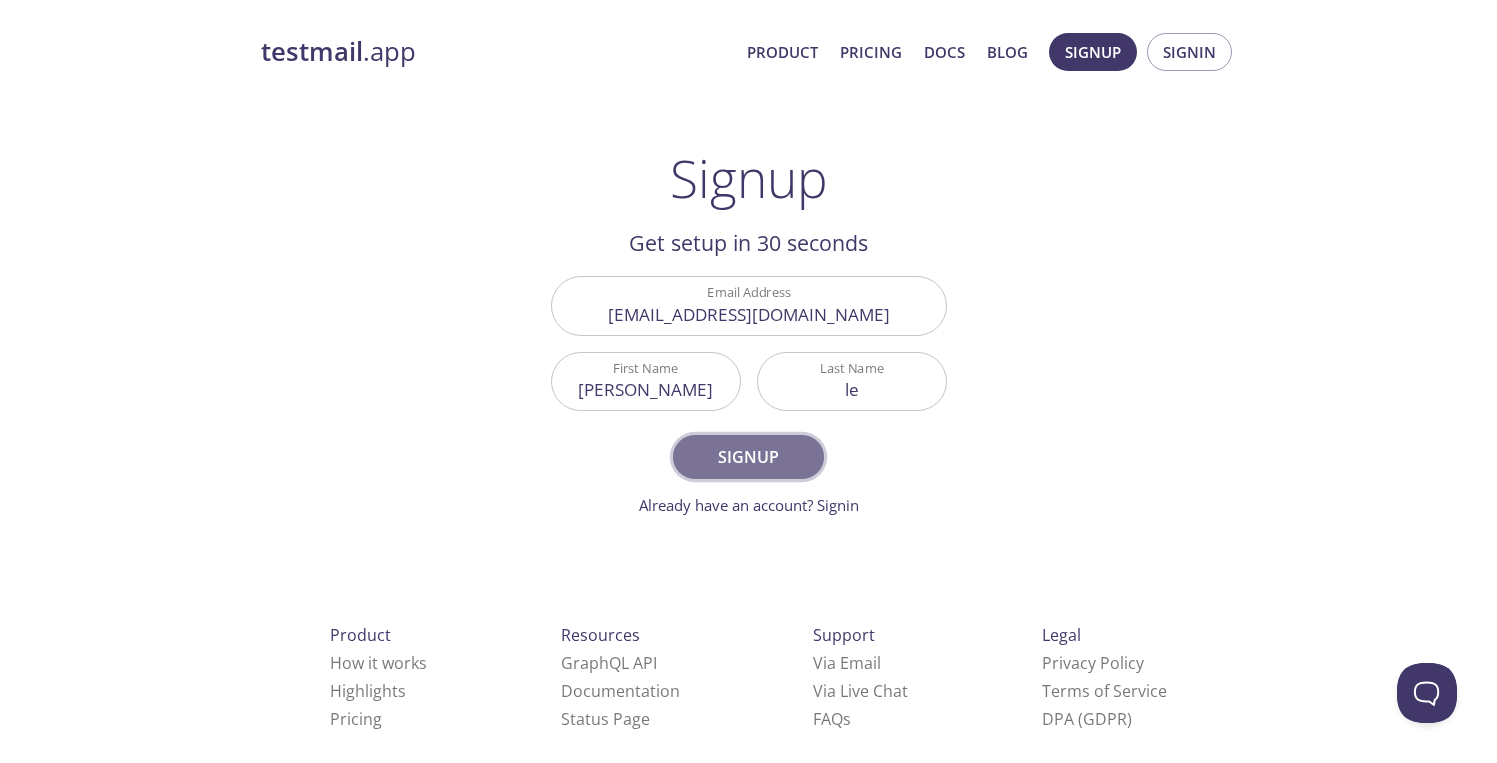 click on "Signup" at bounding box center (748, 457) 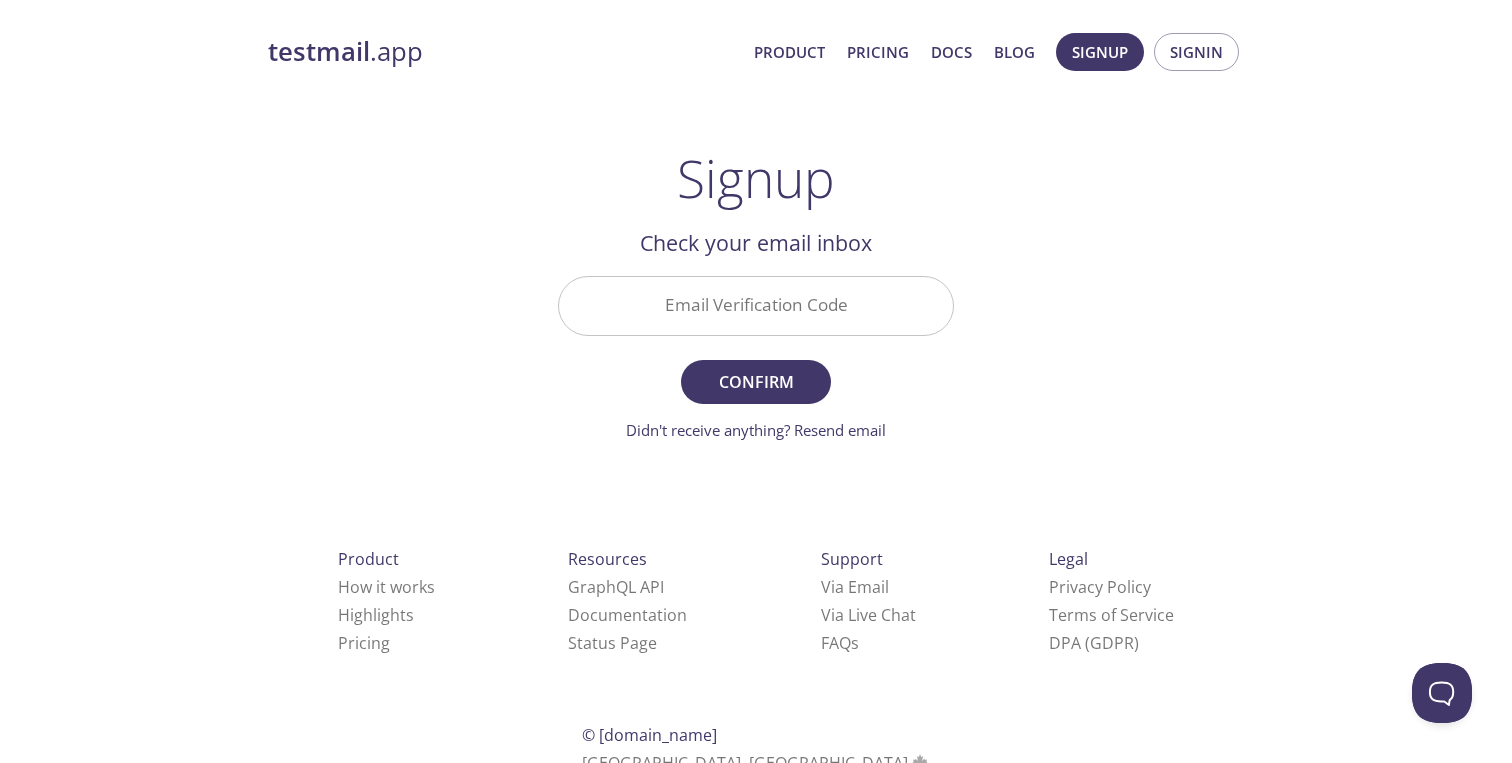 click on "Email Verification Code" at bounding box center (756, 305) 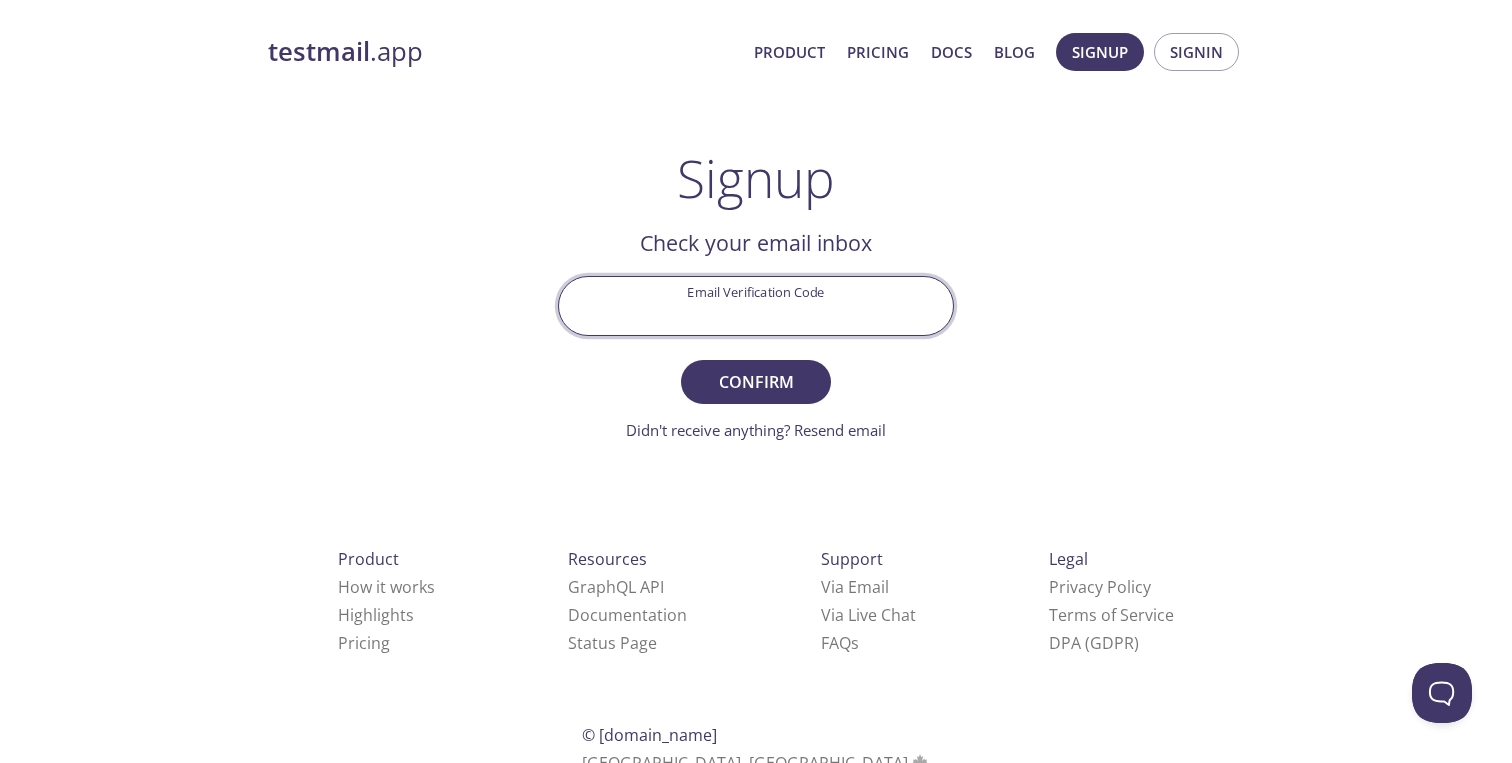 paste on "L47EWTW" 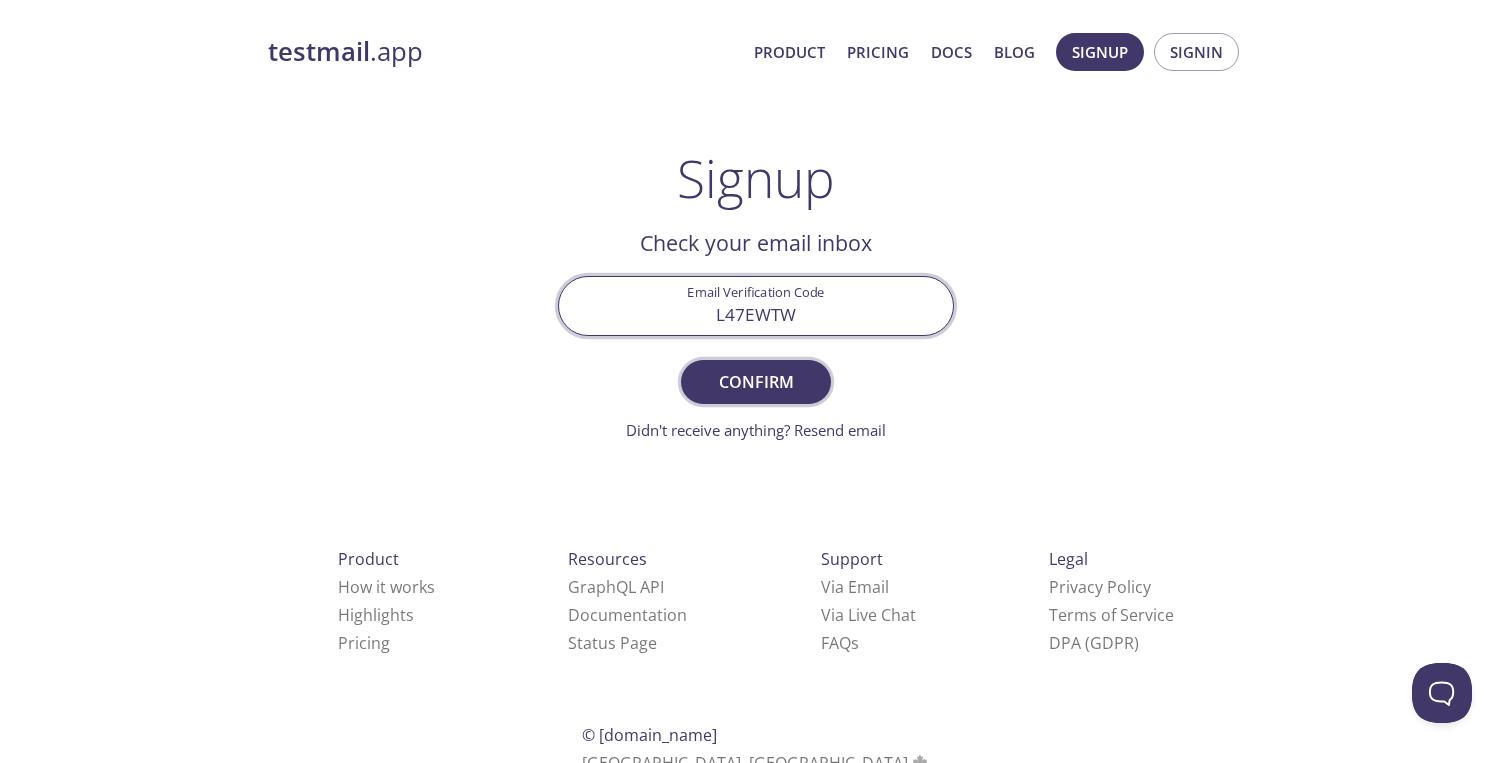 type on "L47EWTW" 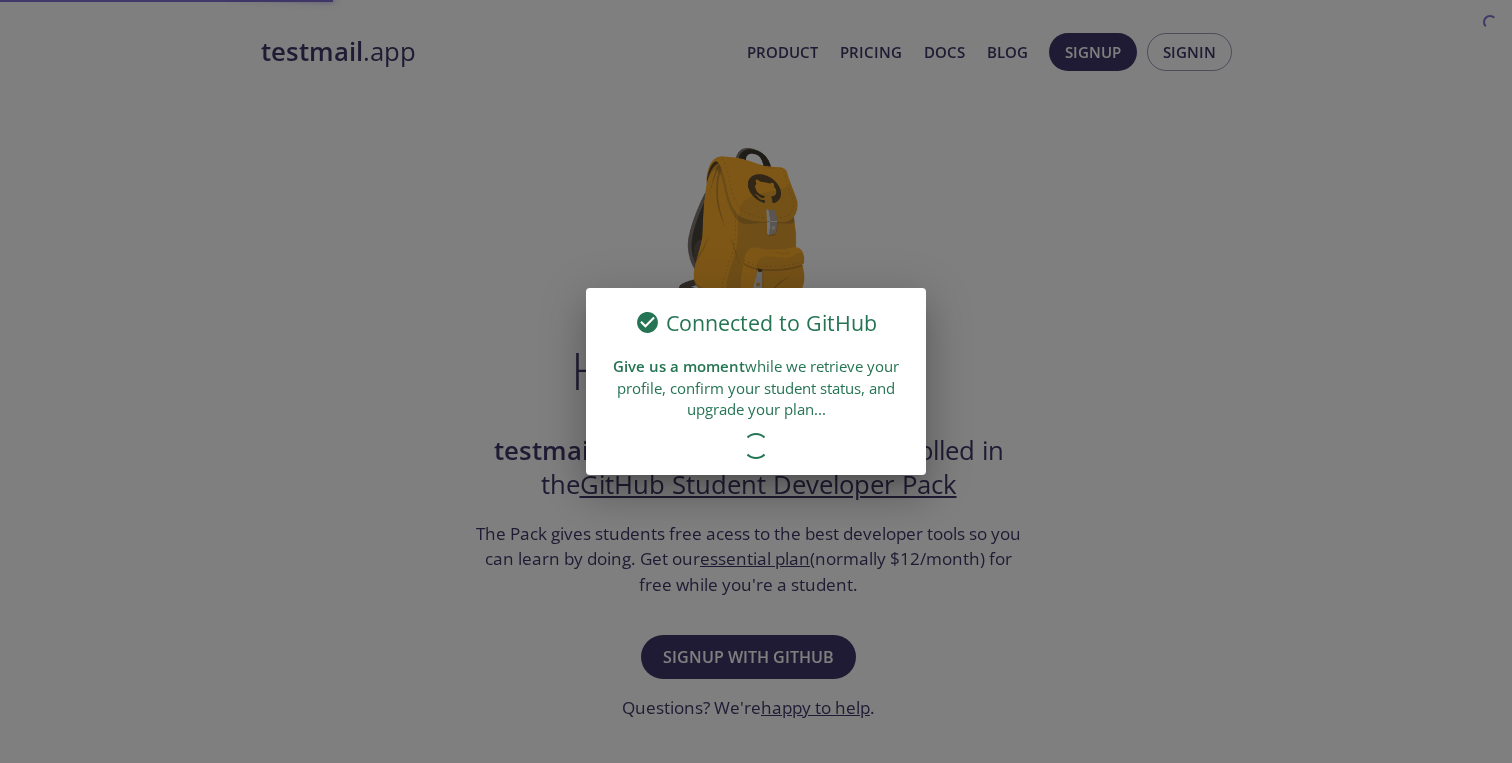 scroll, scrollTop: 0, scrollLeft: 0, axis: both 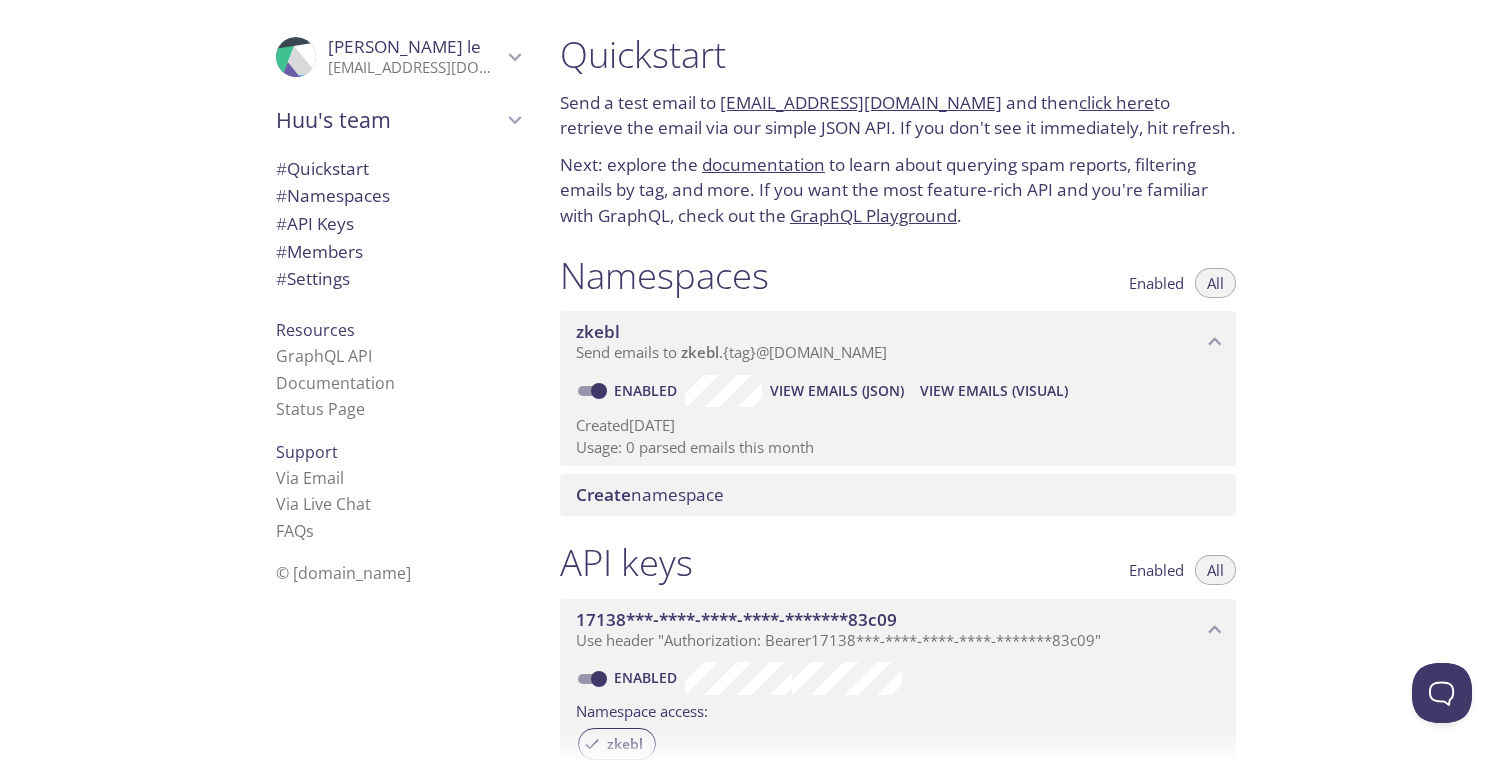 click on "zkebl" at bounding box center [889, 332] 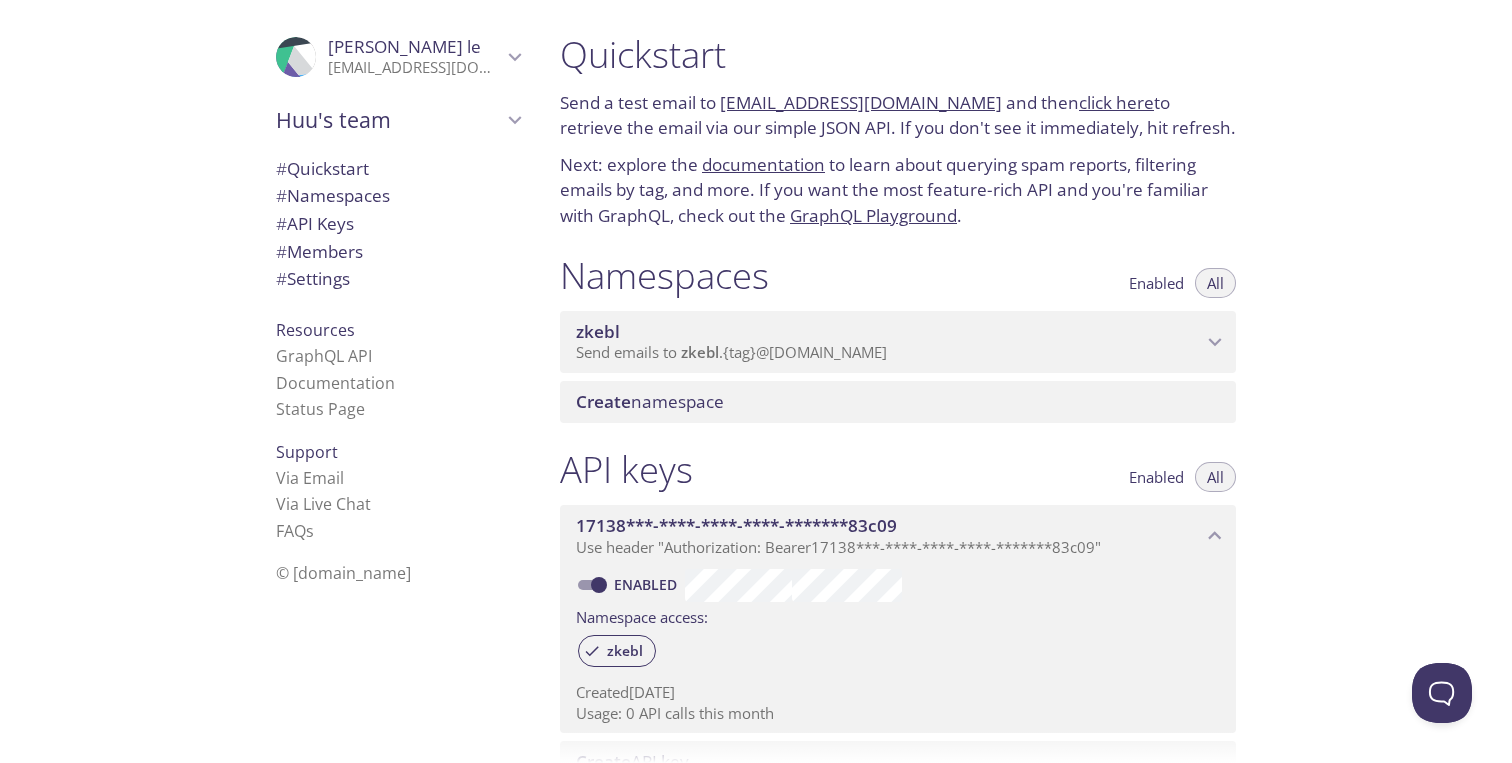 click on "zkebl" at bounding box center [889, 332] 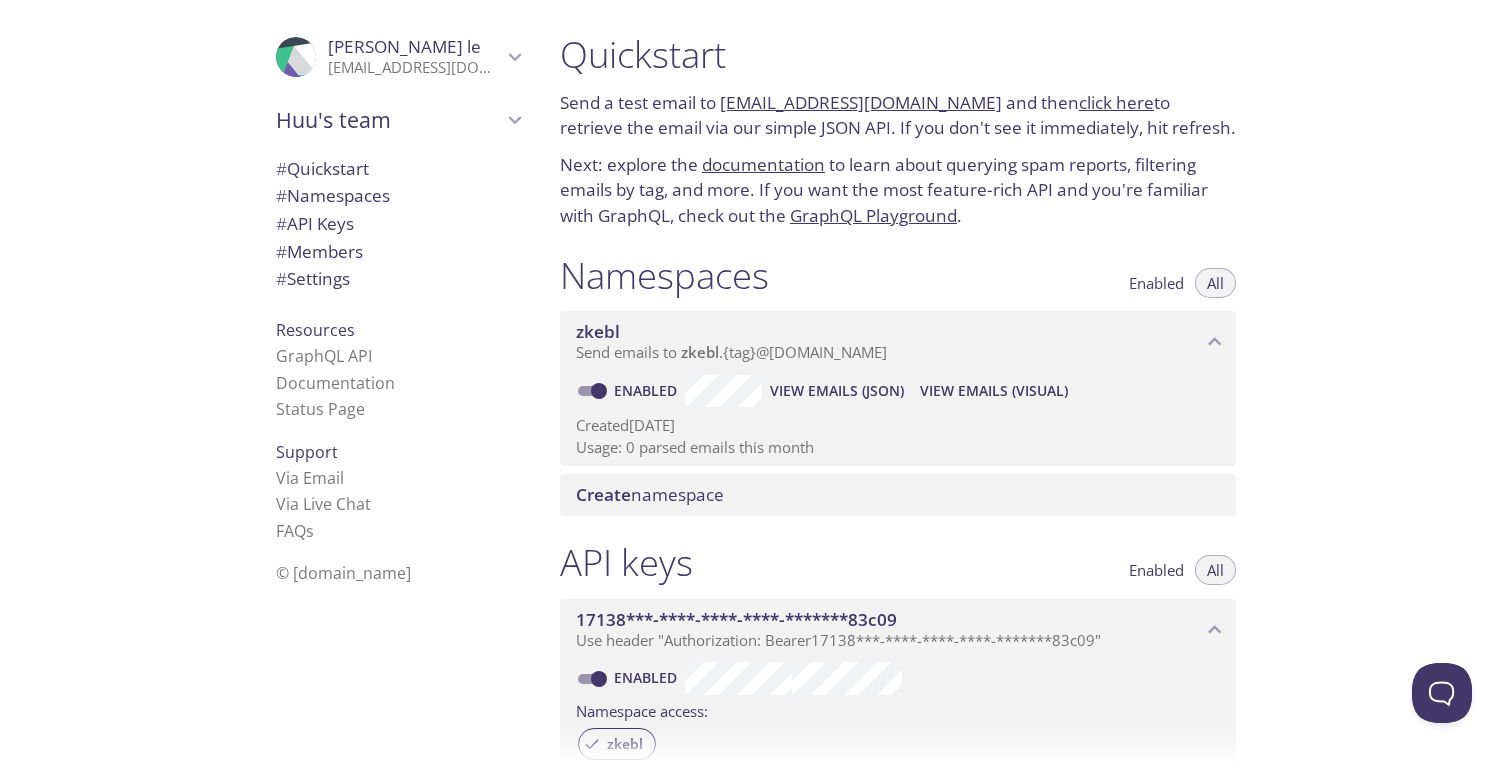 click on "click here" at bounding box center (1116, 102) 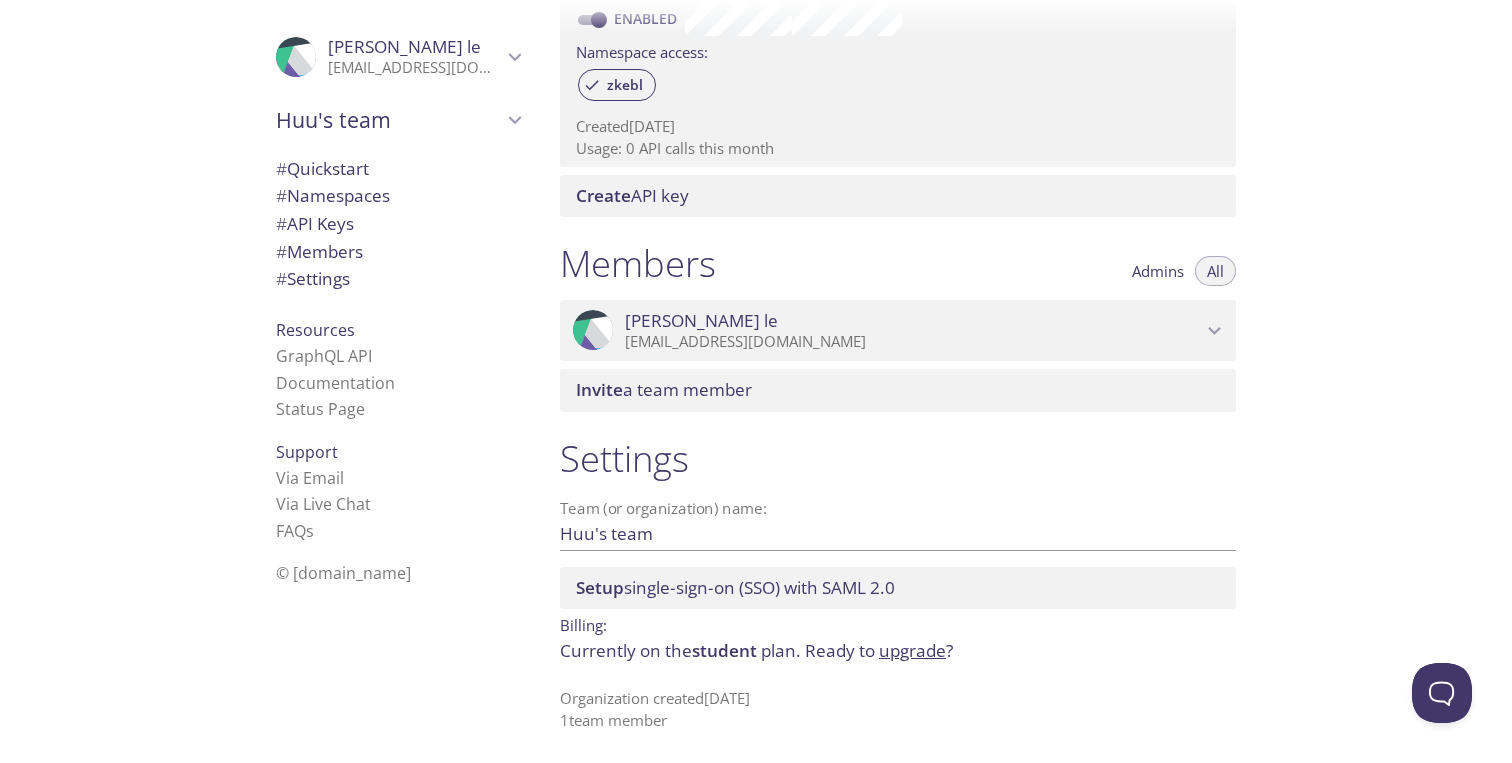 scroll, scrollTop: 657, scrollLeft: 0, axis: vertical 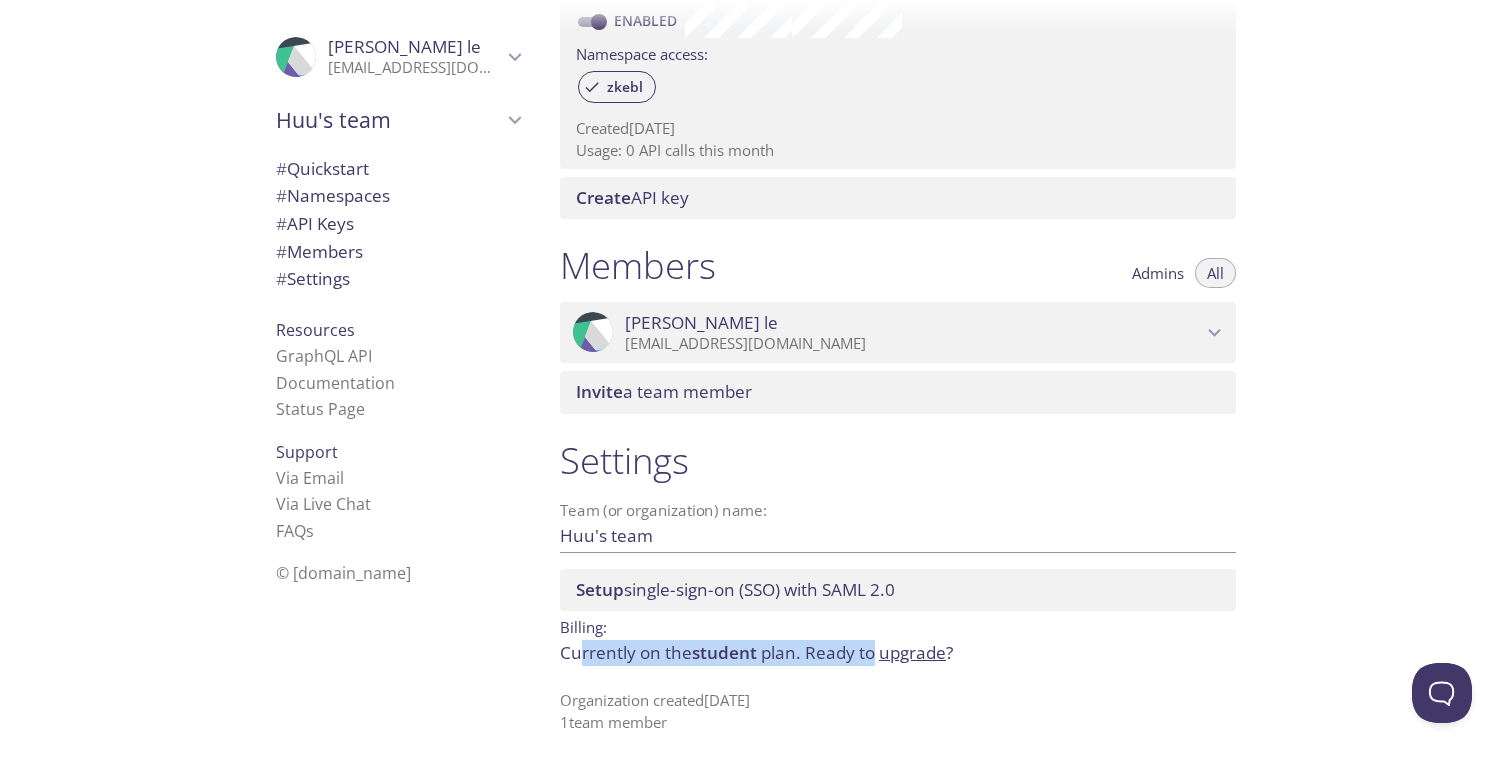 drag, startPoint x: 583, startPoint y: 654, endPoint x: 874, endPoint y: 654, distance: 291 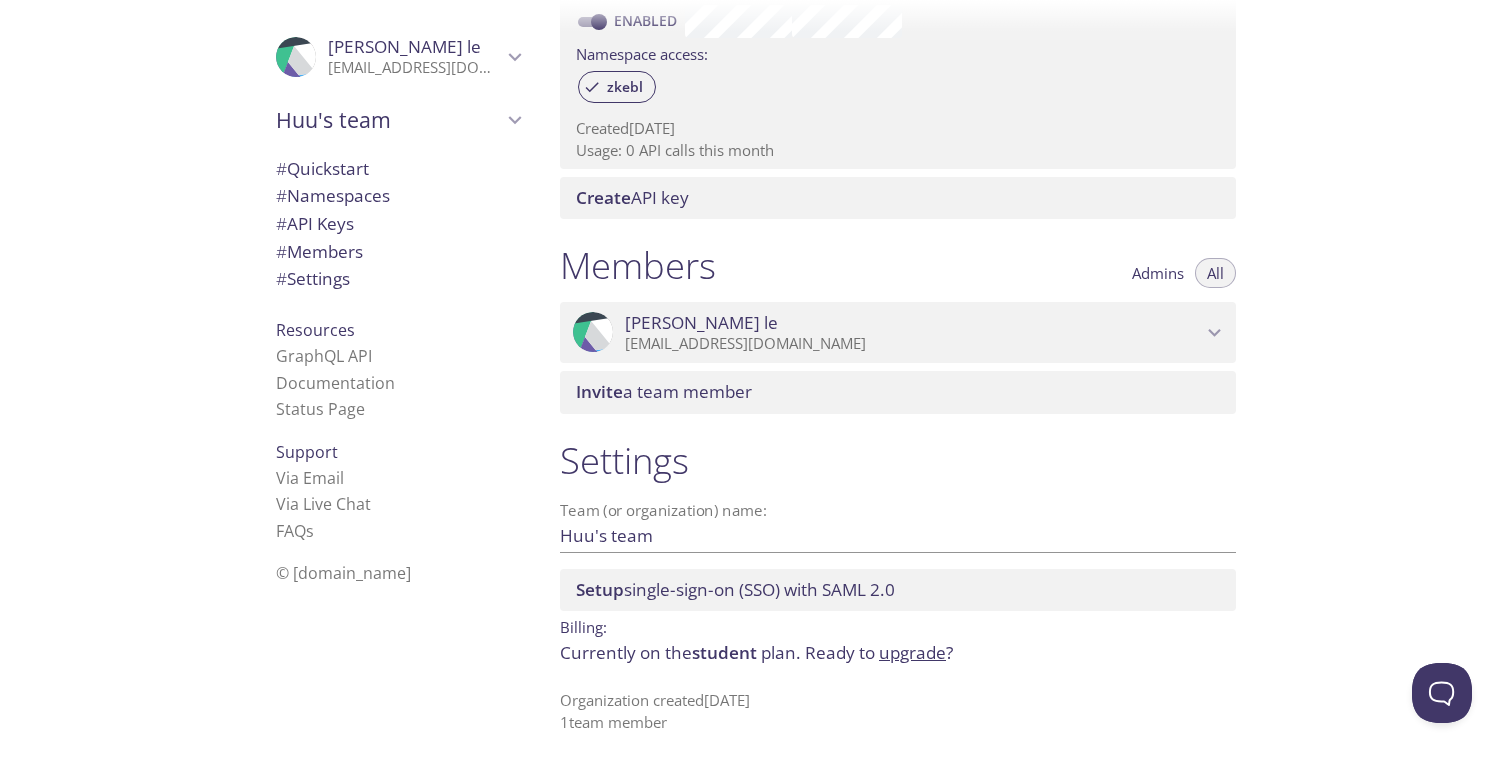 drag, startPoint x: 619, startPoint y: 598, endPoint x: 705, endPoint y: 492, distance: 136.49908 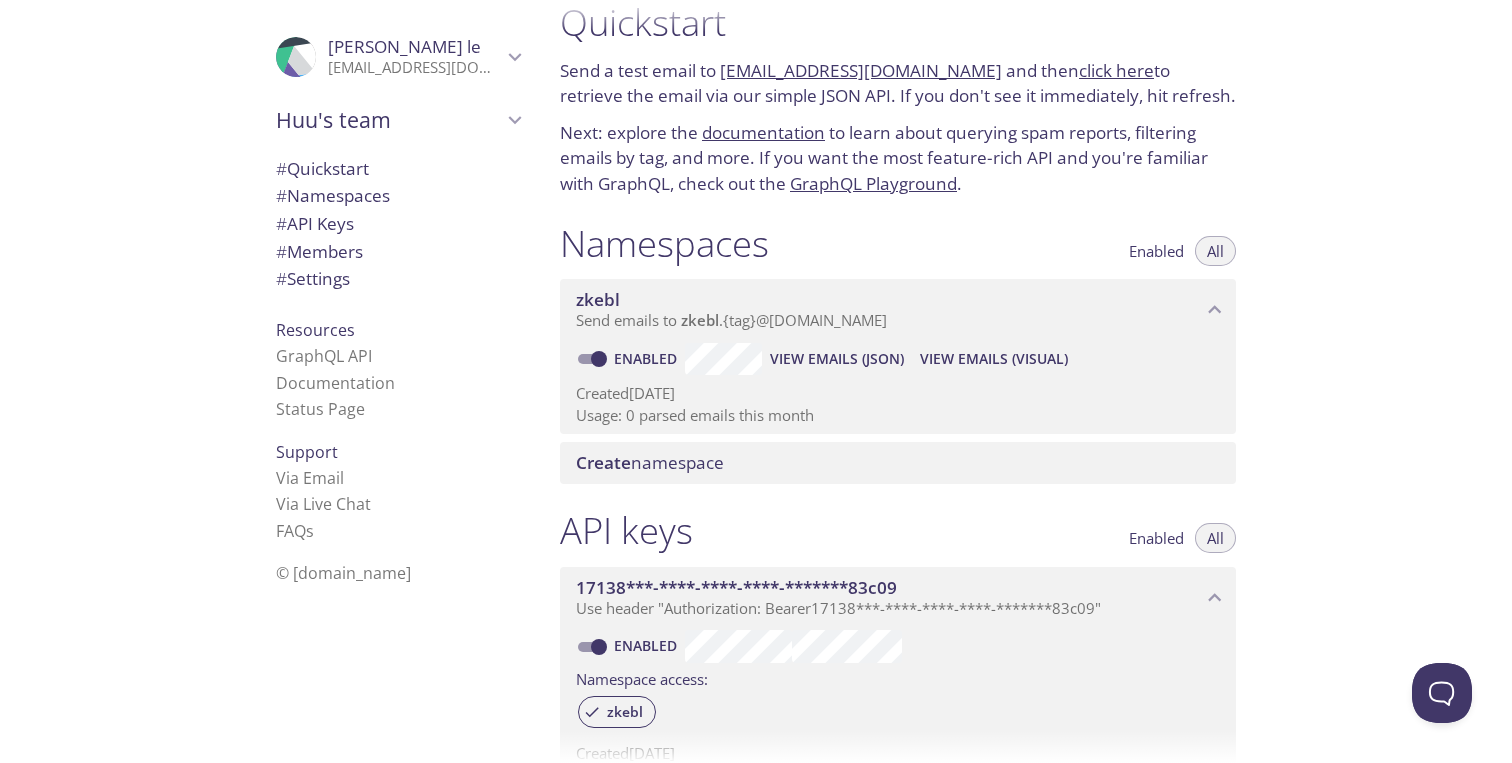 scroll, scrollTop: 0, scrollLeft: 0, axis: both 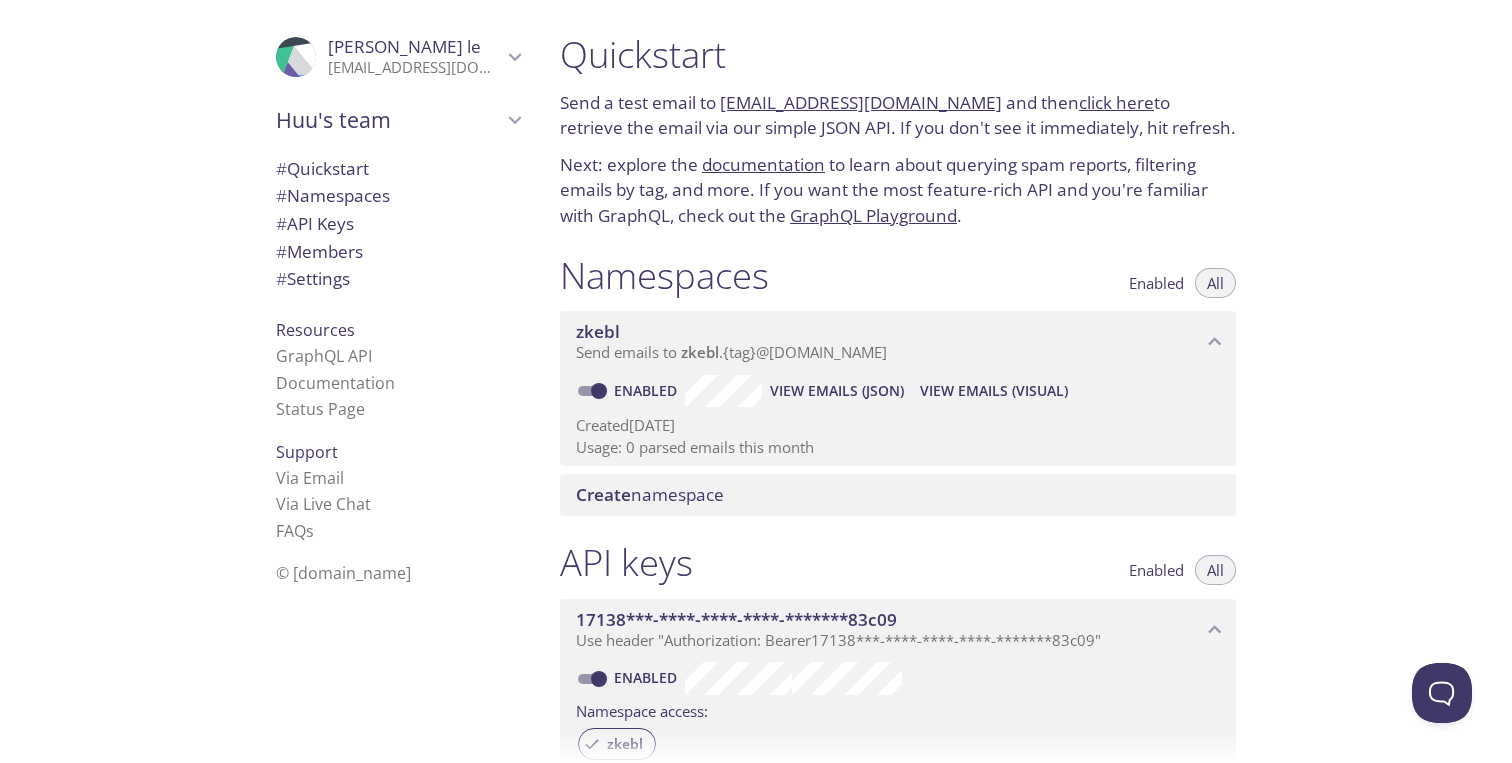 click on "documentation" at bounding box center (763, 164) 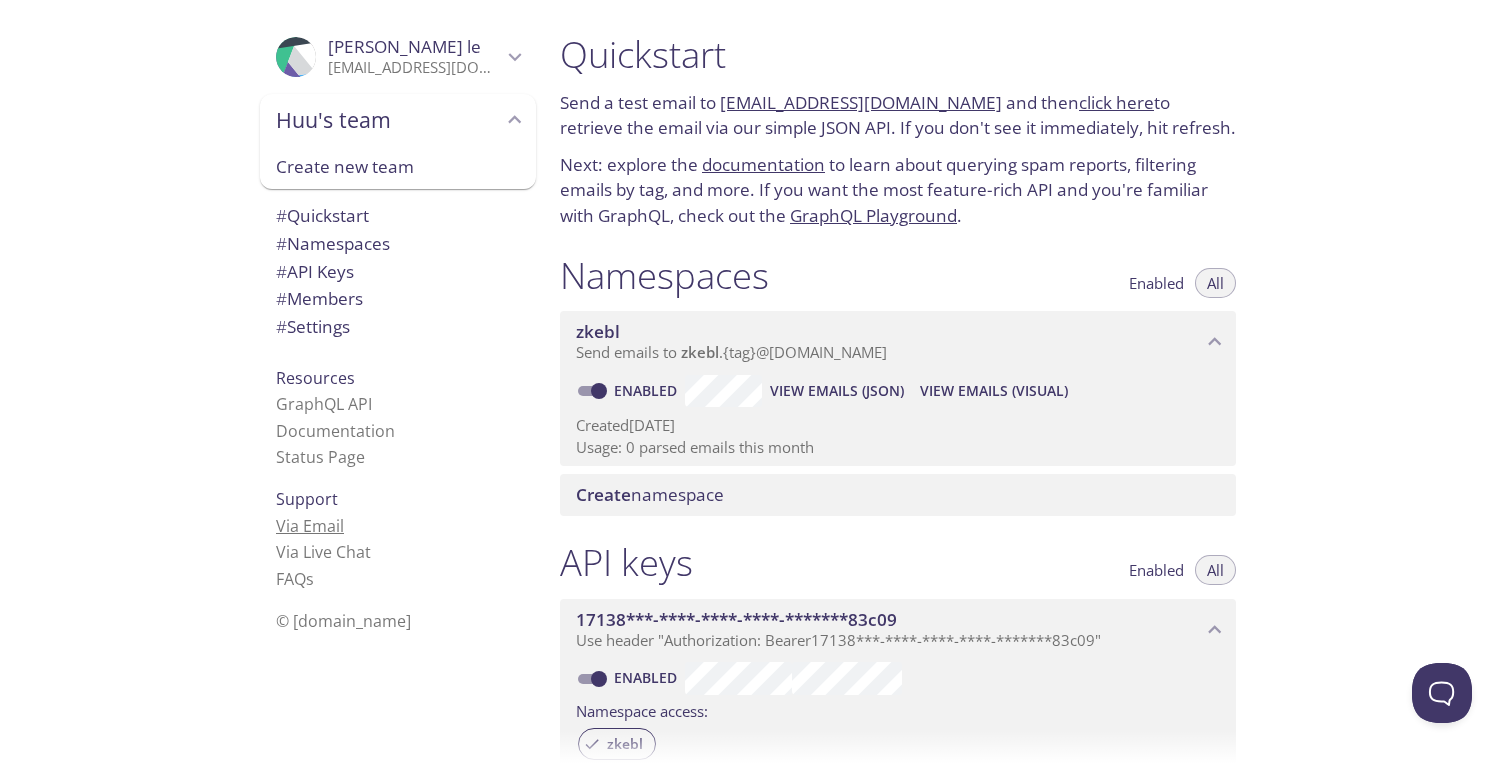 click on "Via Email" at bounding box center (310, 526) 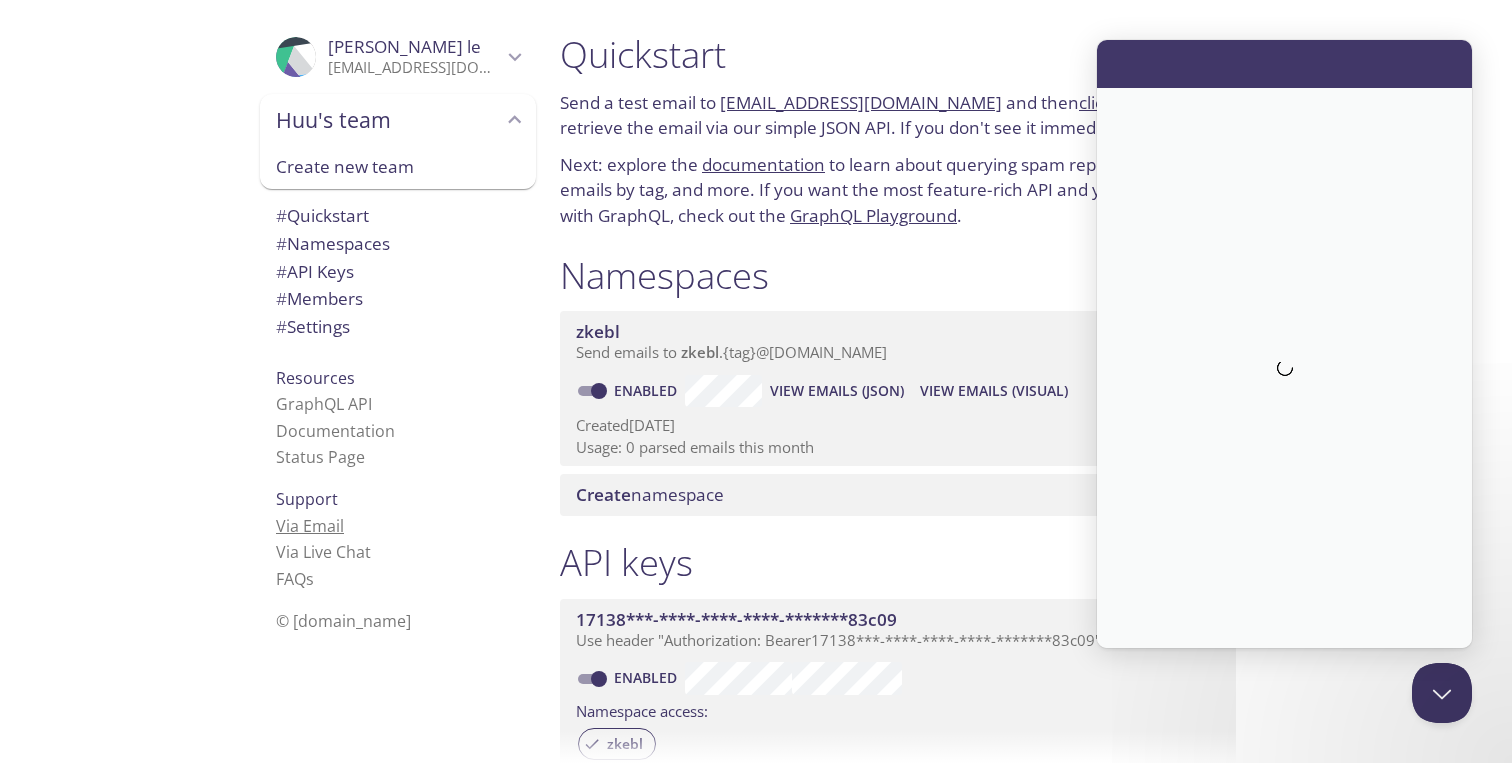 scroll, scrollTop: 0, scrollLeft: 0, axis: both 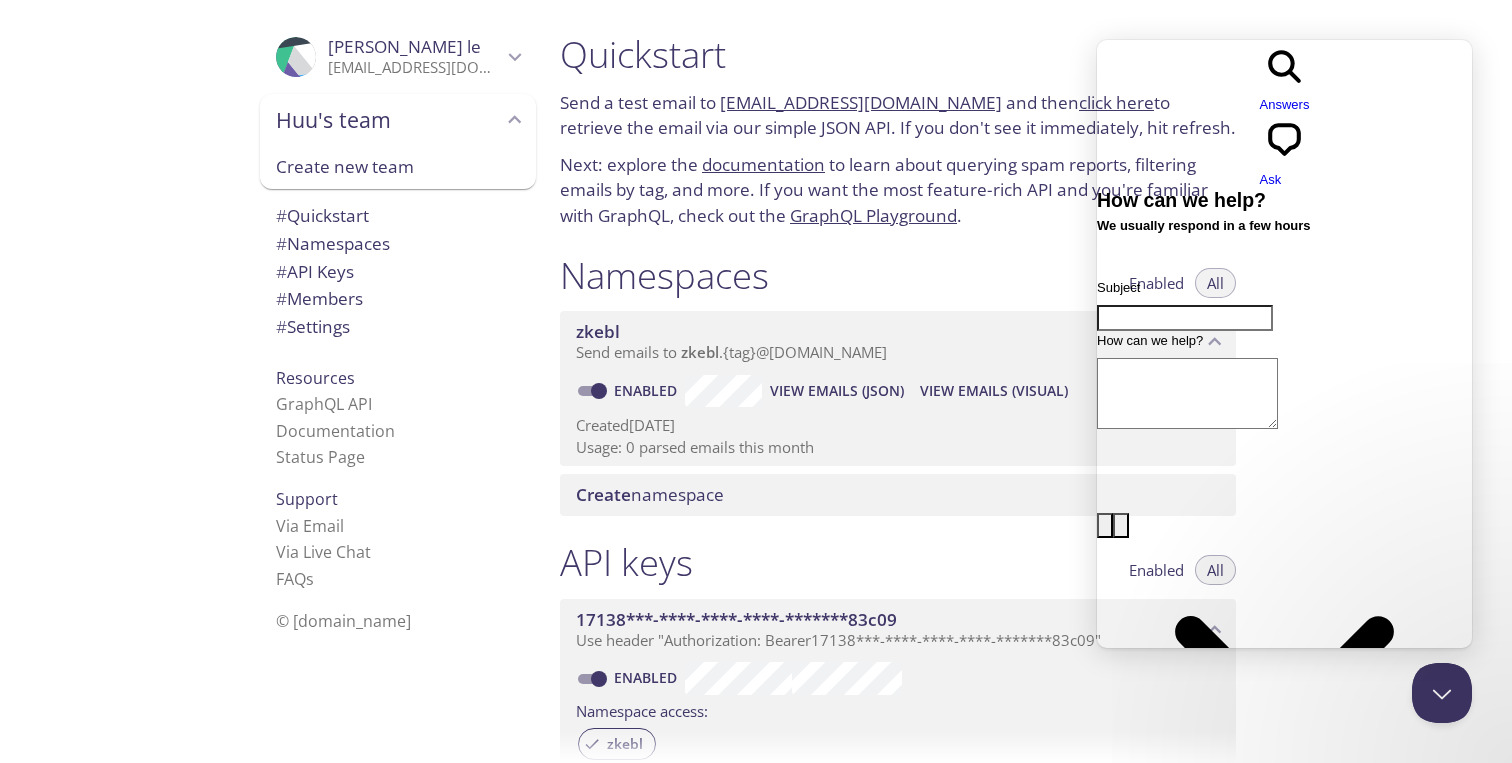 click on "Created  23 Jul 2025" at bounding box center [898, 425] 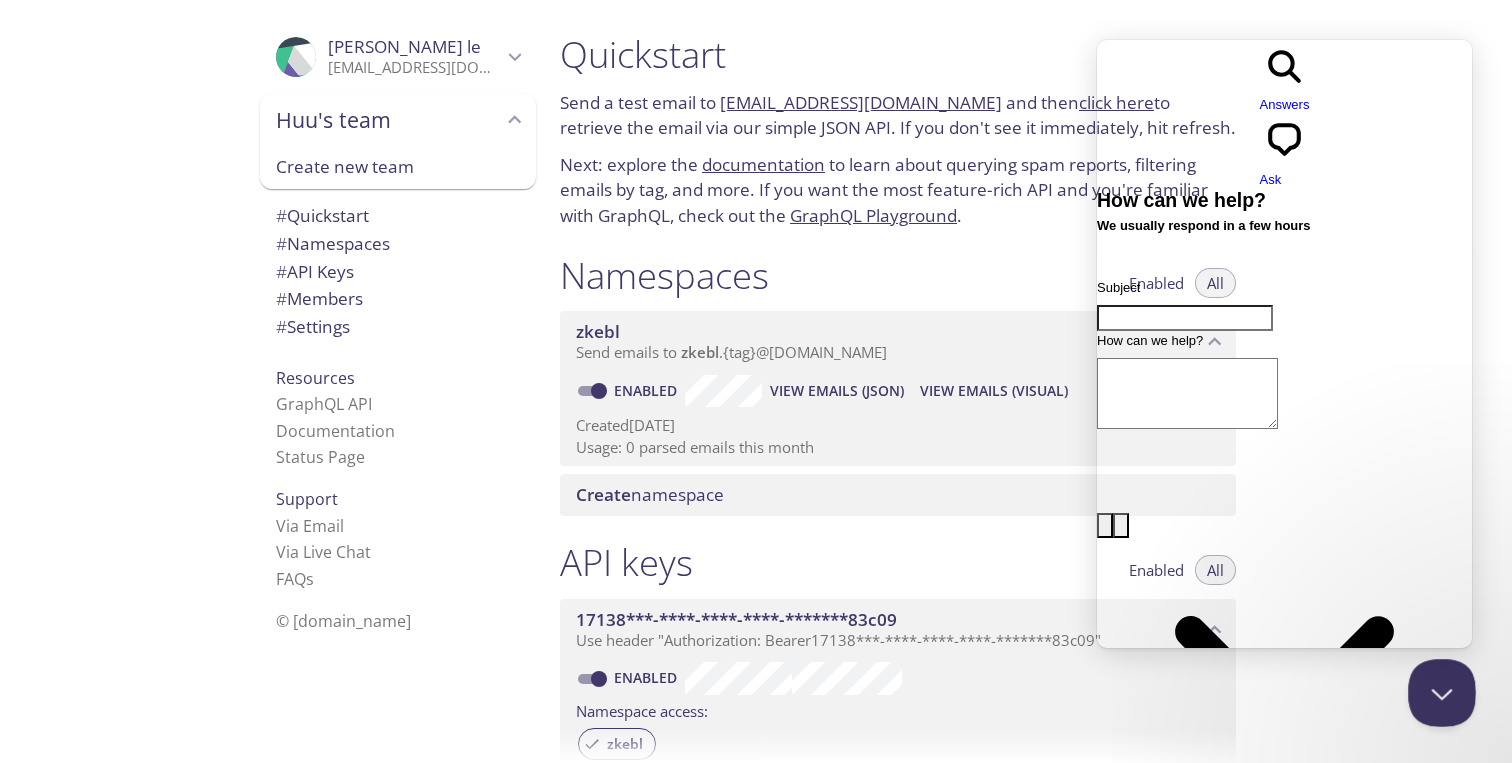 click at bounding box center (1438, 689) 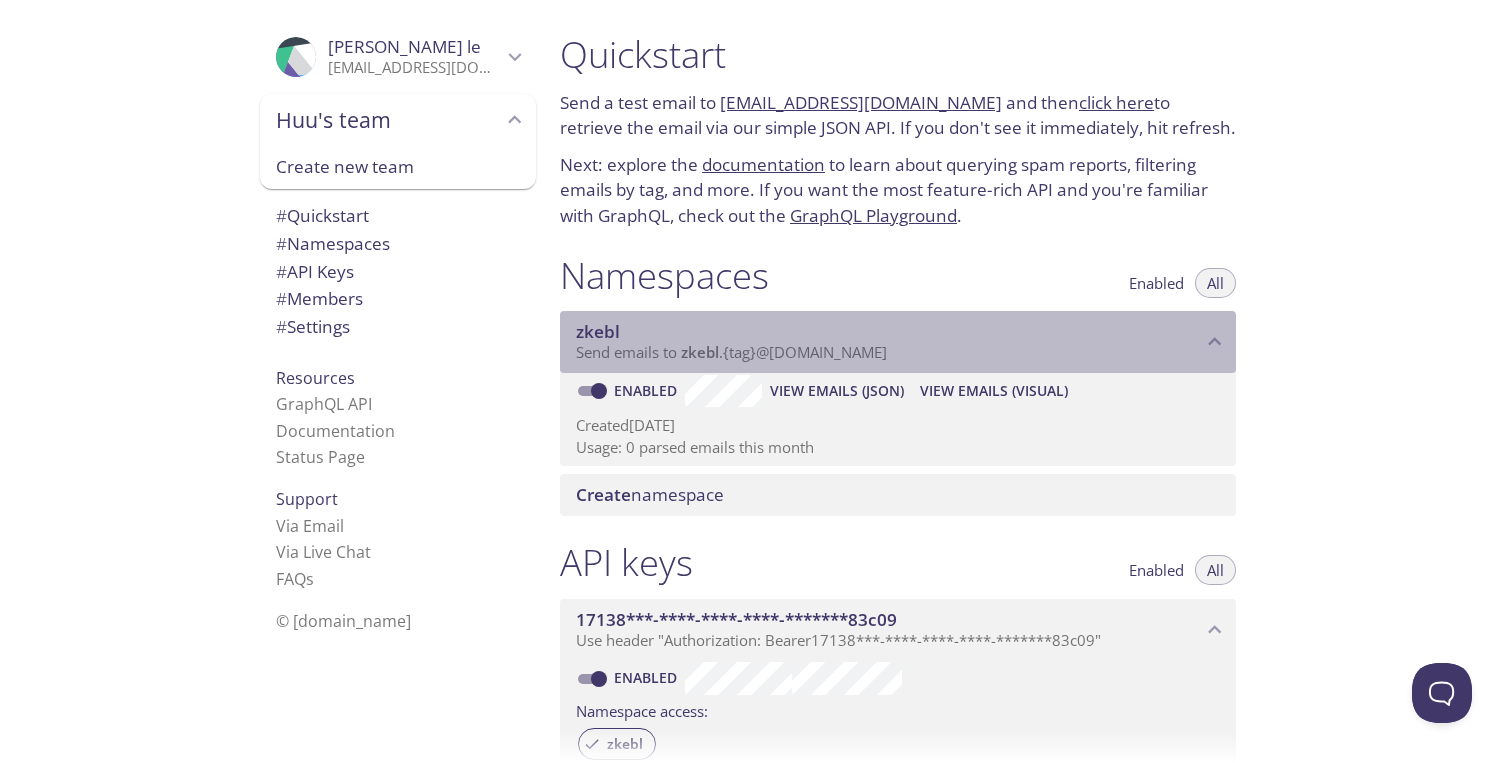click on "Send emails to   zkebl . {tag} @inbox.testmail.app" at bounding box center (731, 352) 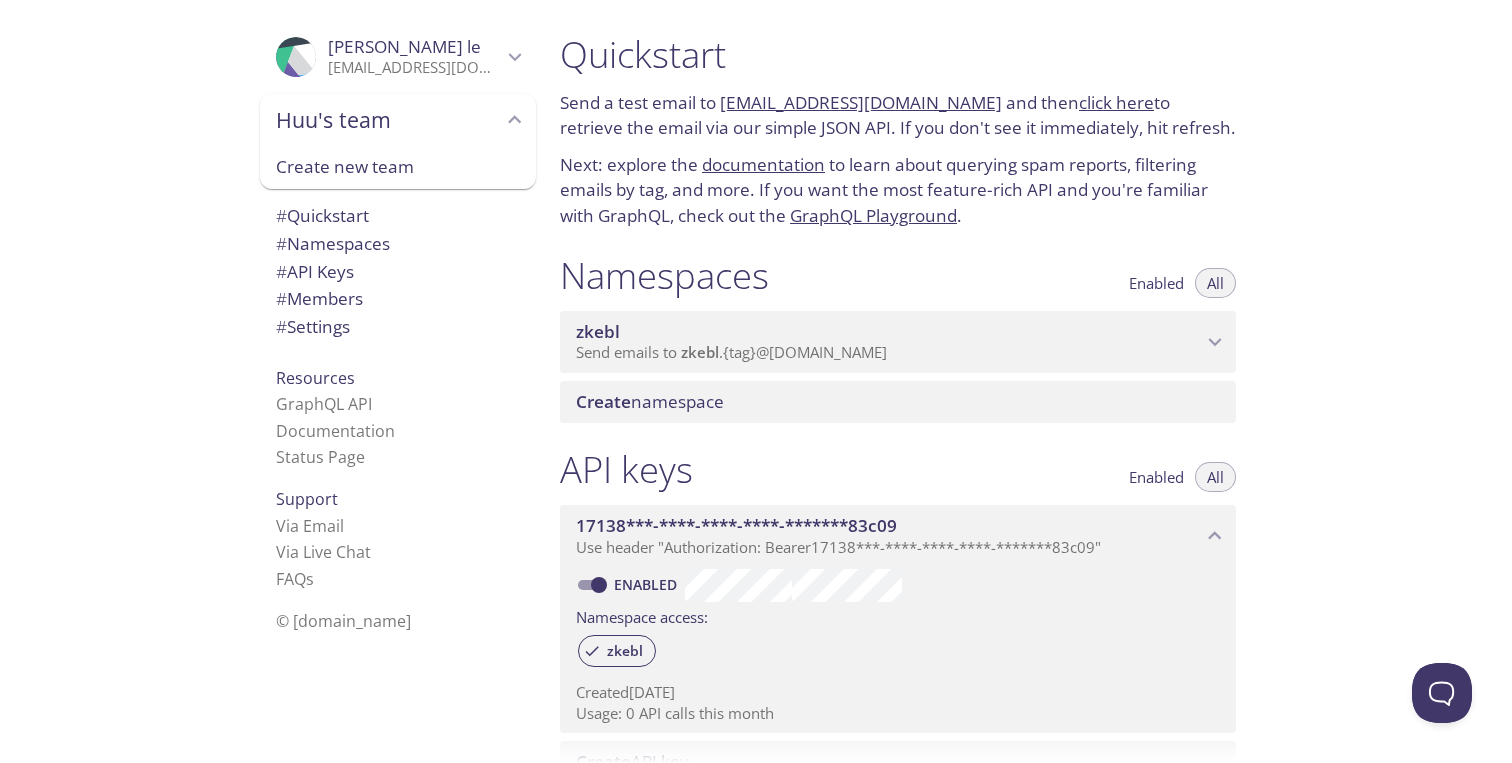 click on "Send emails to   zkebl . {tag} @inbox.testmail.app" at bounding box center (731, 352) 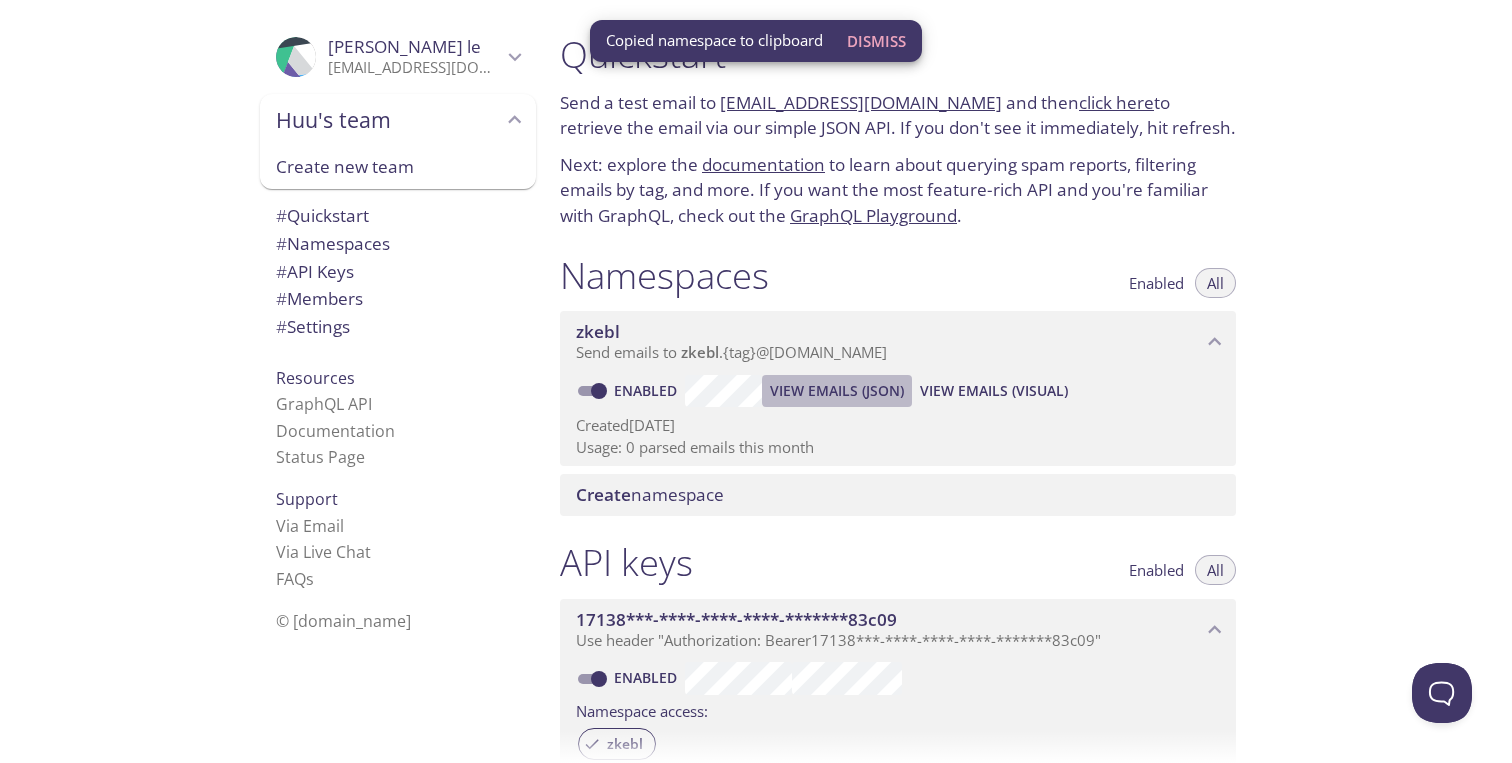 click on "View Emails (JSON)" at bounding box center [837, 391] 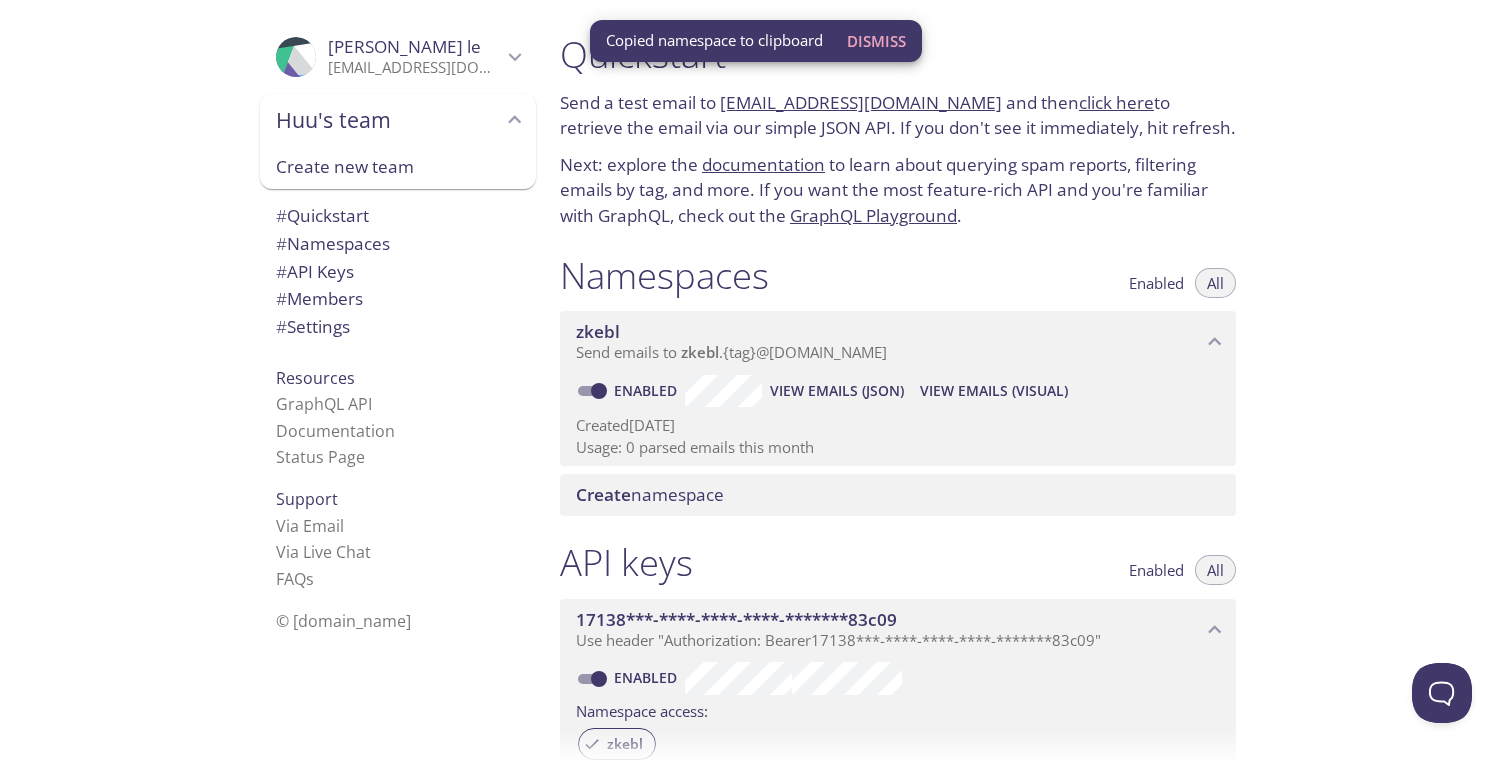 type 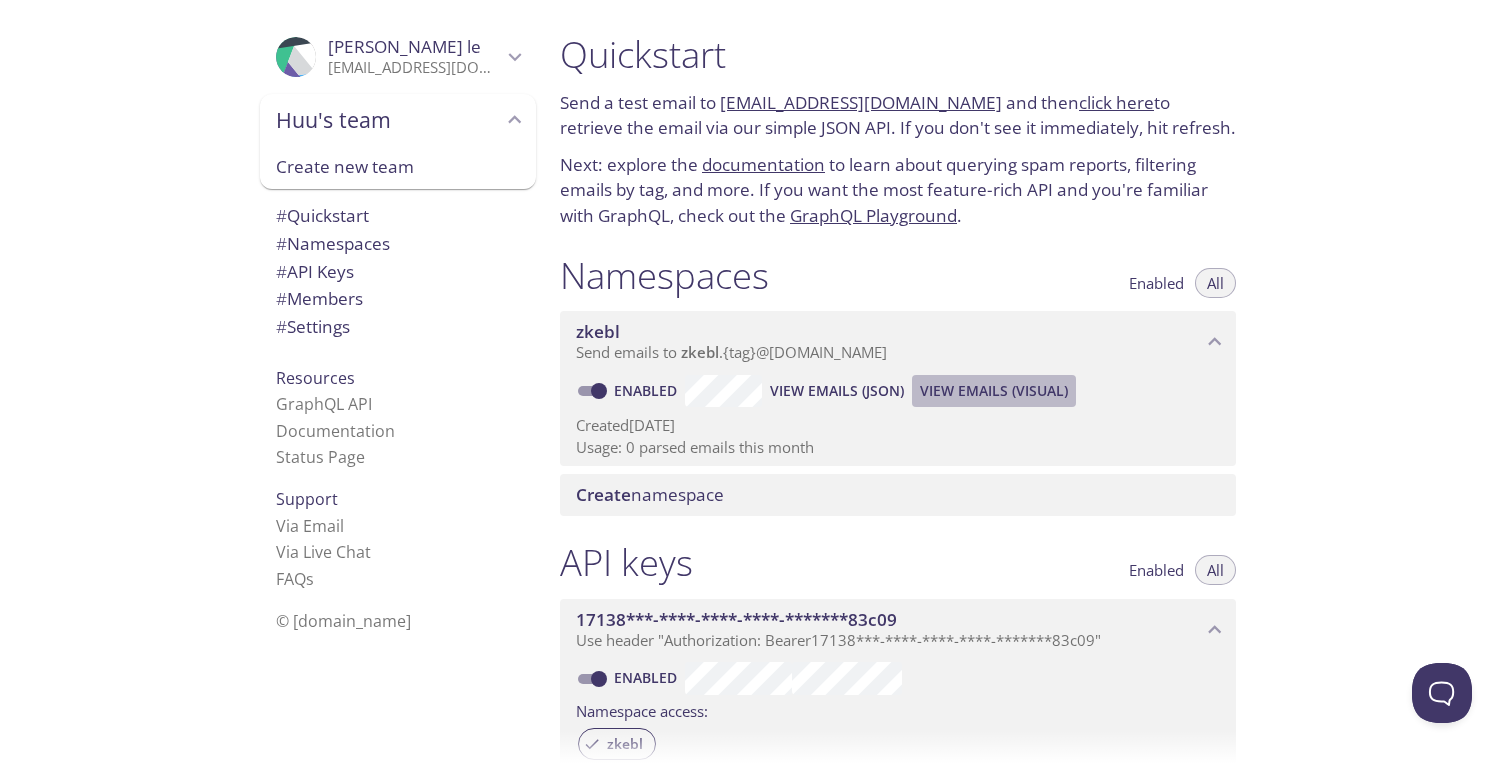 click on "View Emails (Visual)" at bounding box center [994, 391] 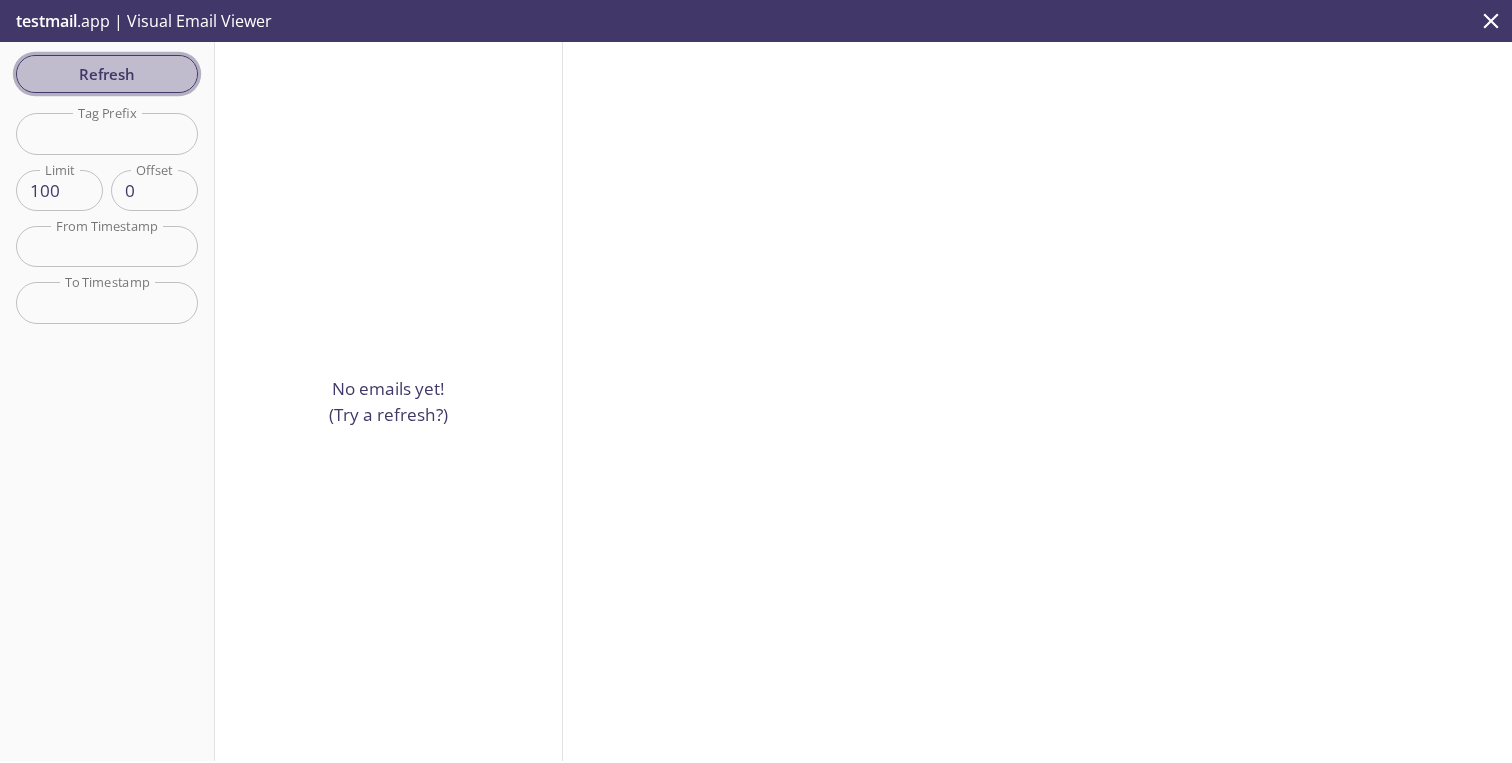 click on "Refresh" at bounding box center [107, 74] 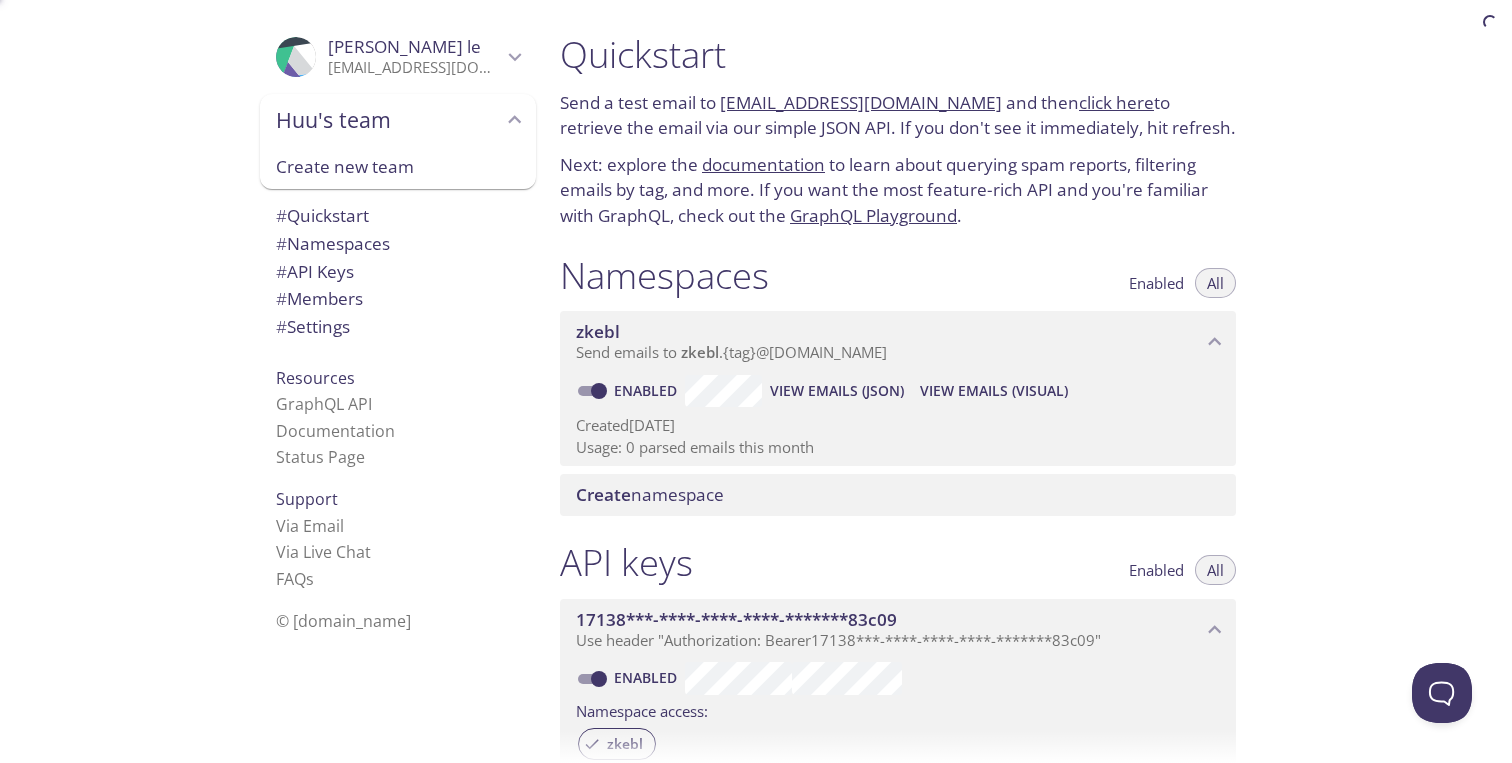 scroll, scrollTop: 32, scrollLeft: 0, axis: vertical 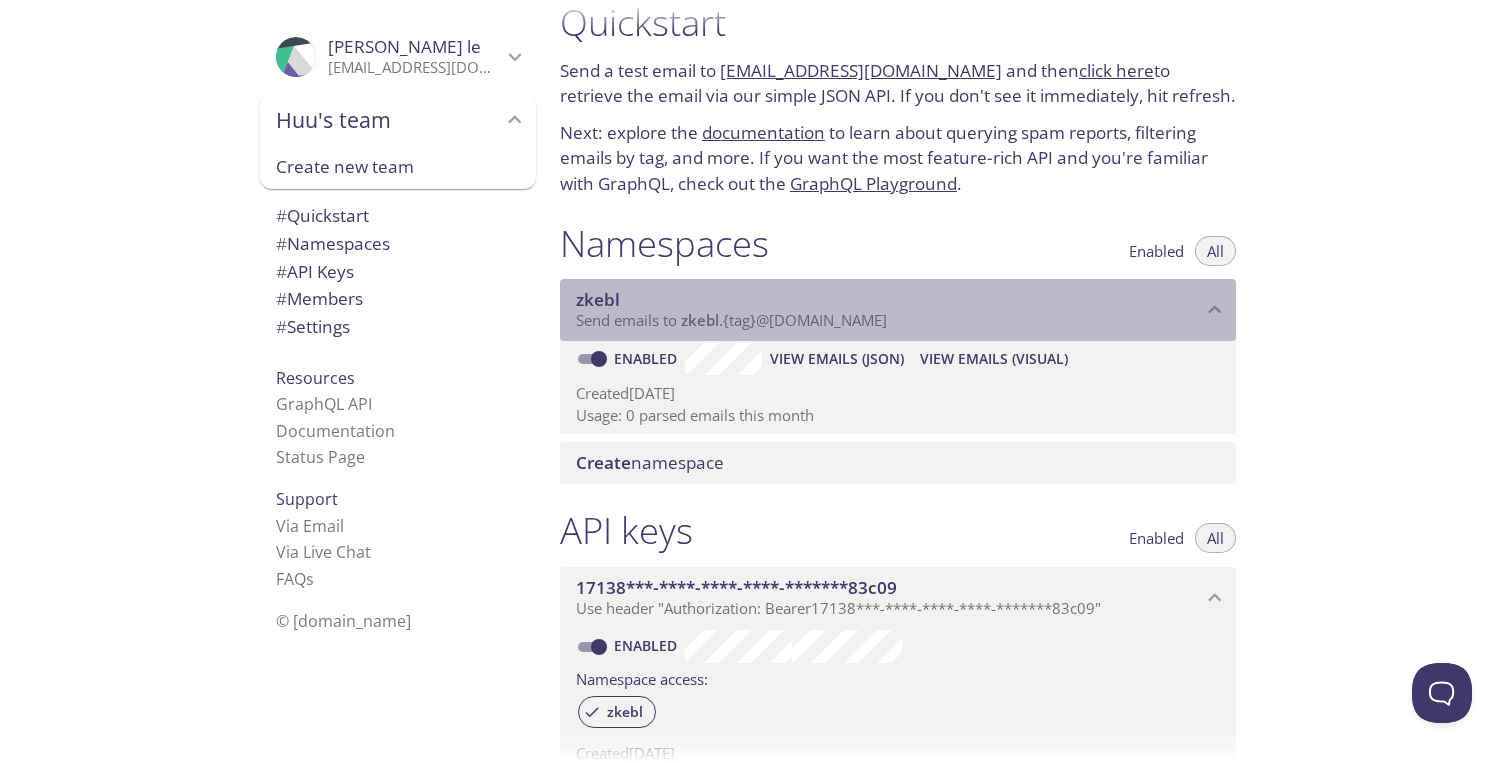 drag, startPoint x: 920, startPoint y: 316, endPoint x: 668, endPoint y: 326, distance: 252.19833 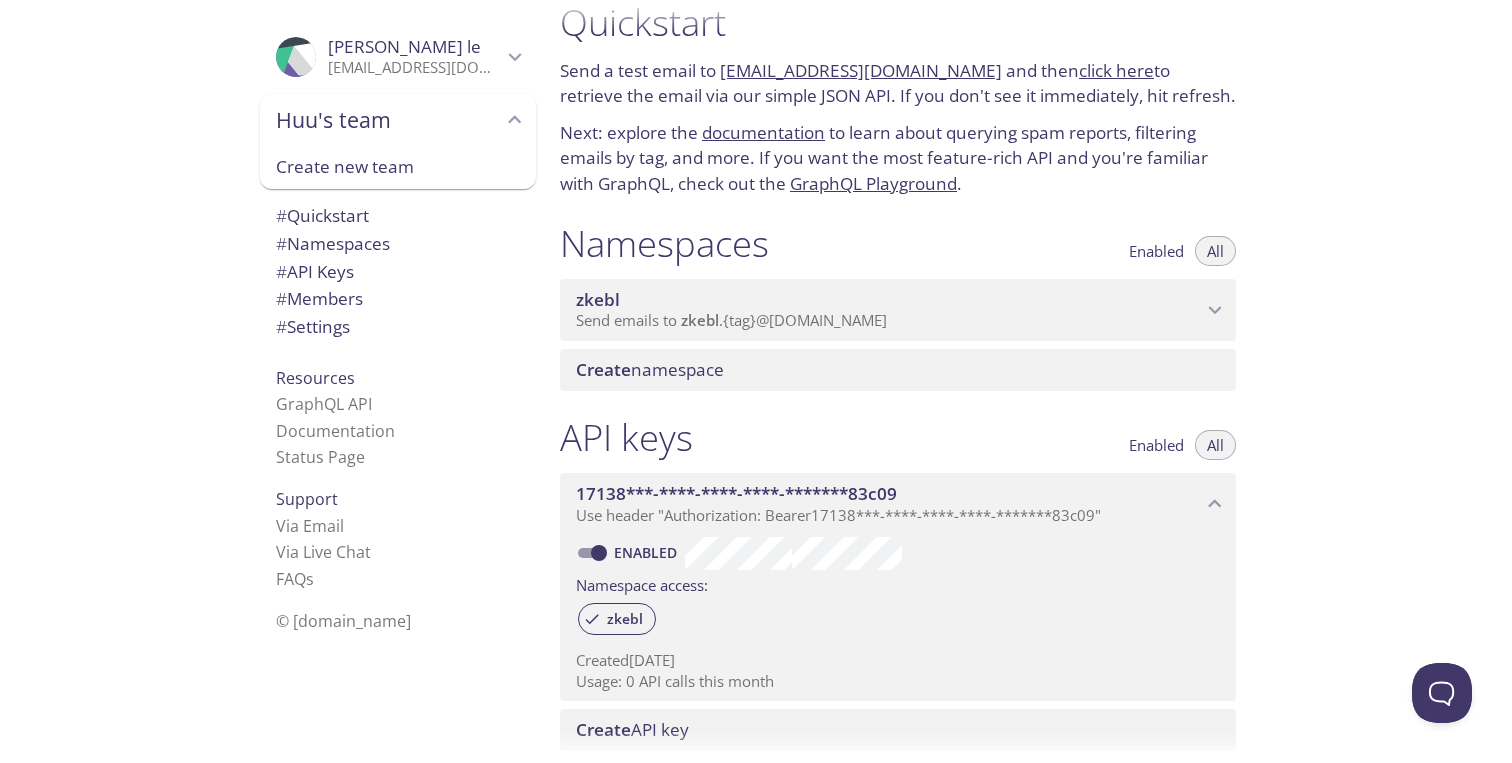 click on "Send emails to   zkebl . {tag} @inbox.testmail.app" at bounding box center (731, 320) 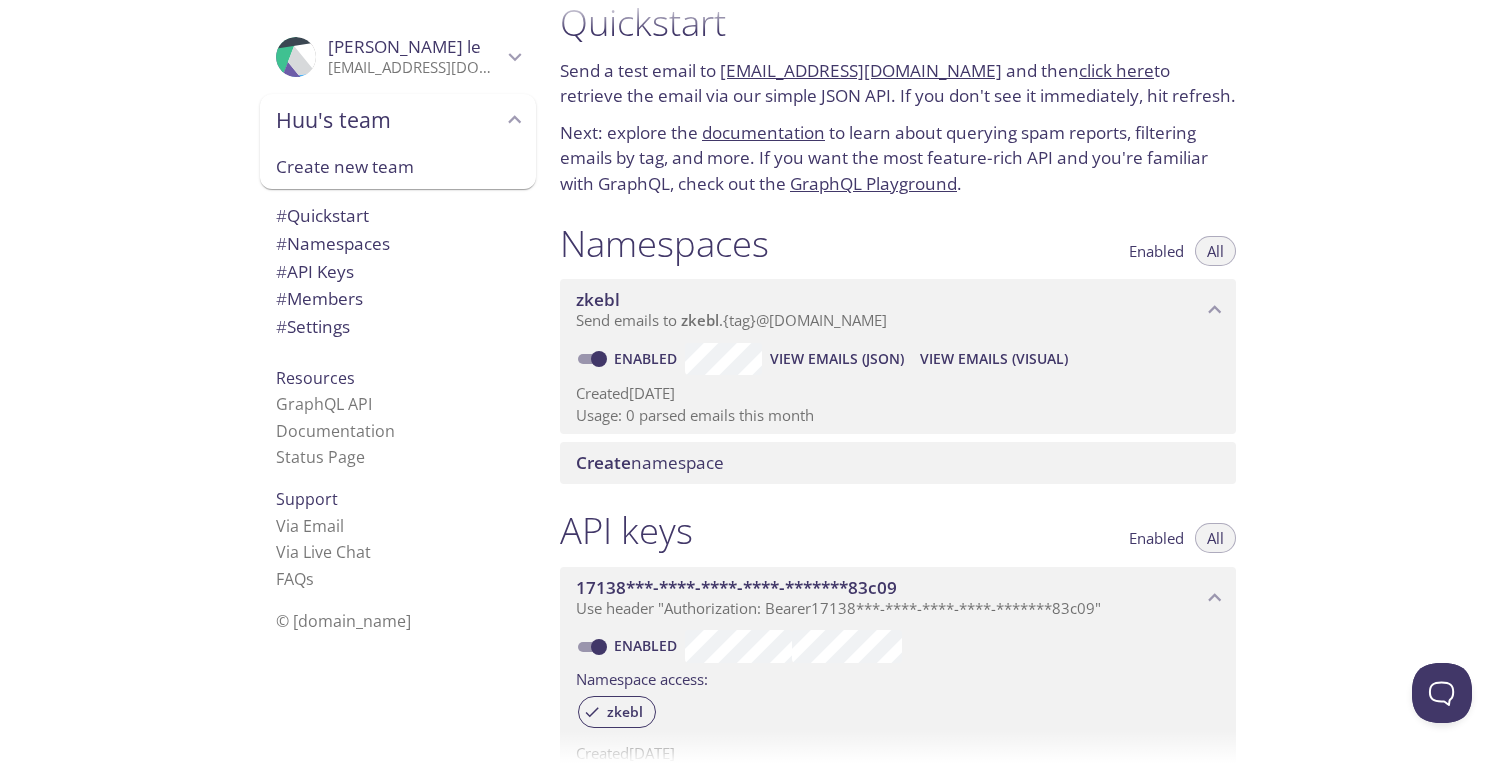 click on "Enabled" at bounding box center (599, 359) 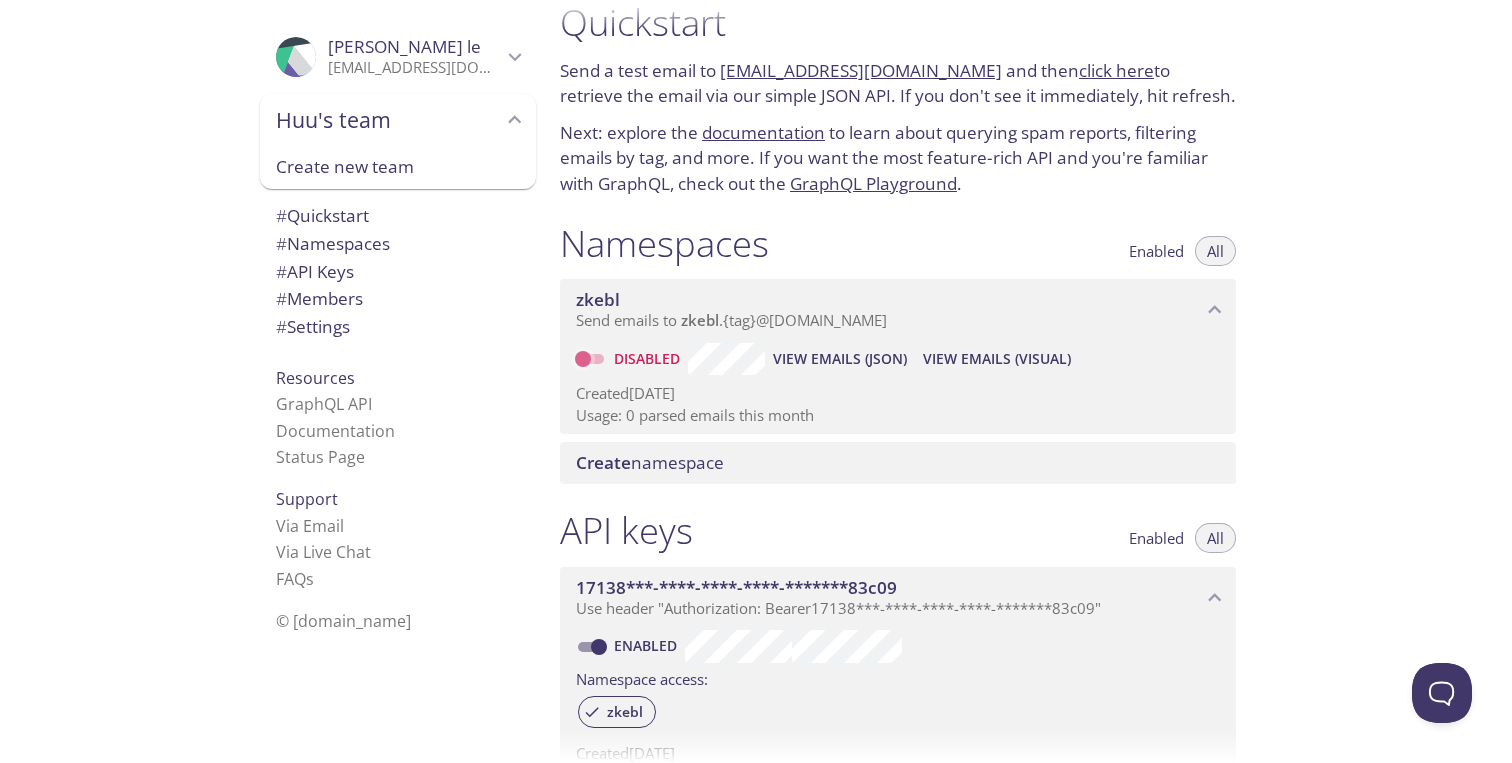 click on "Disabled" at bounding box center [583, 359] 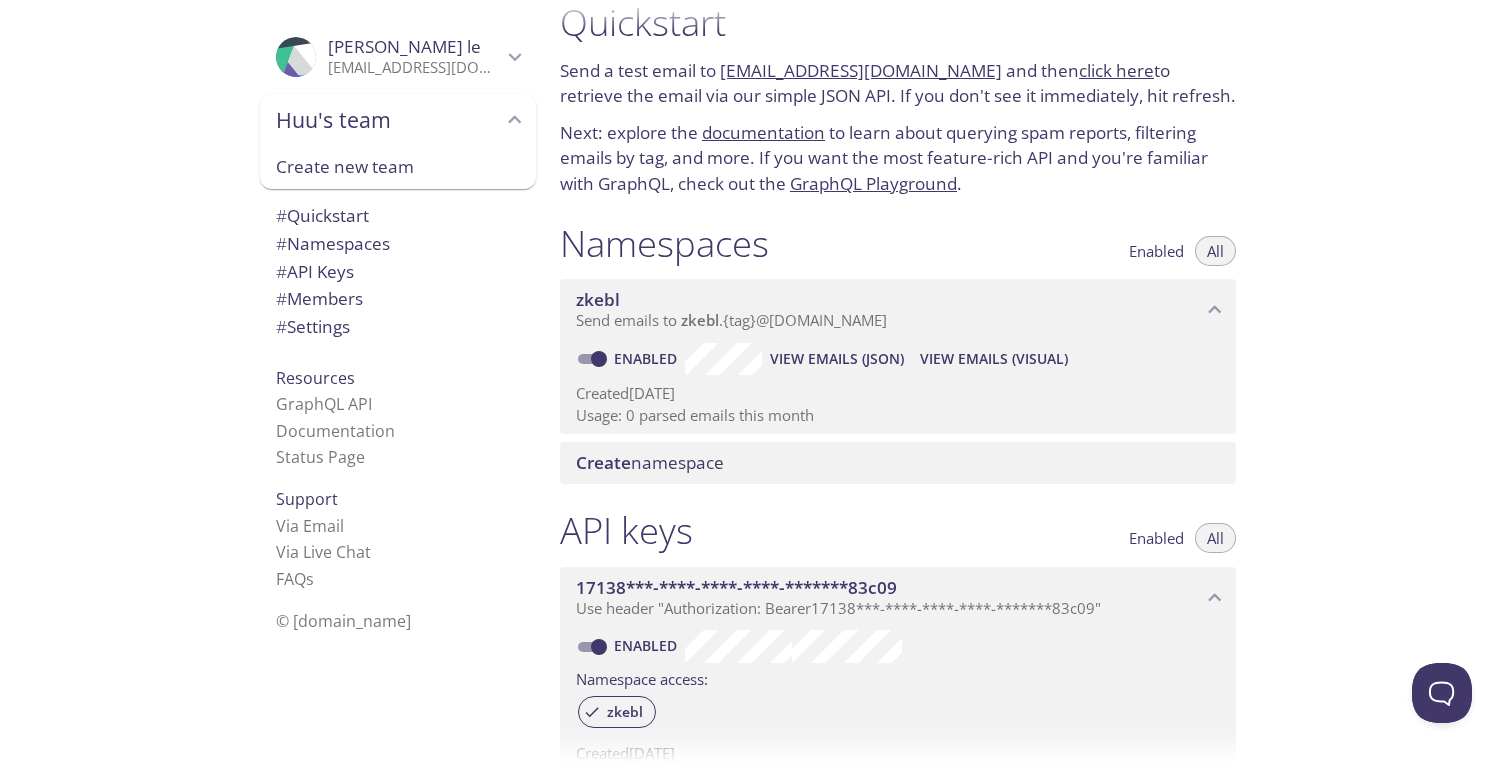 click on "View Emails (Visual)" at bounding box center [994, 359] 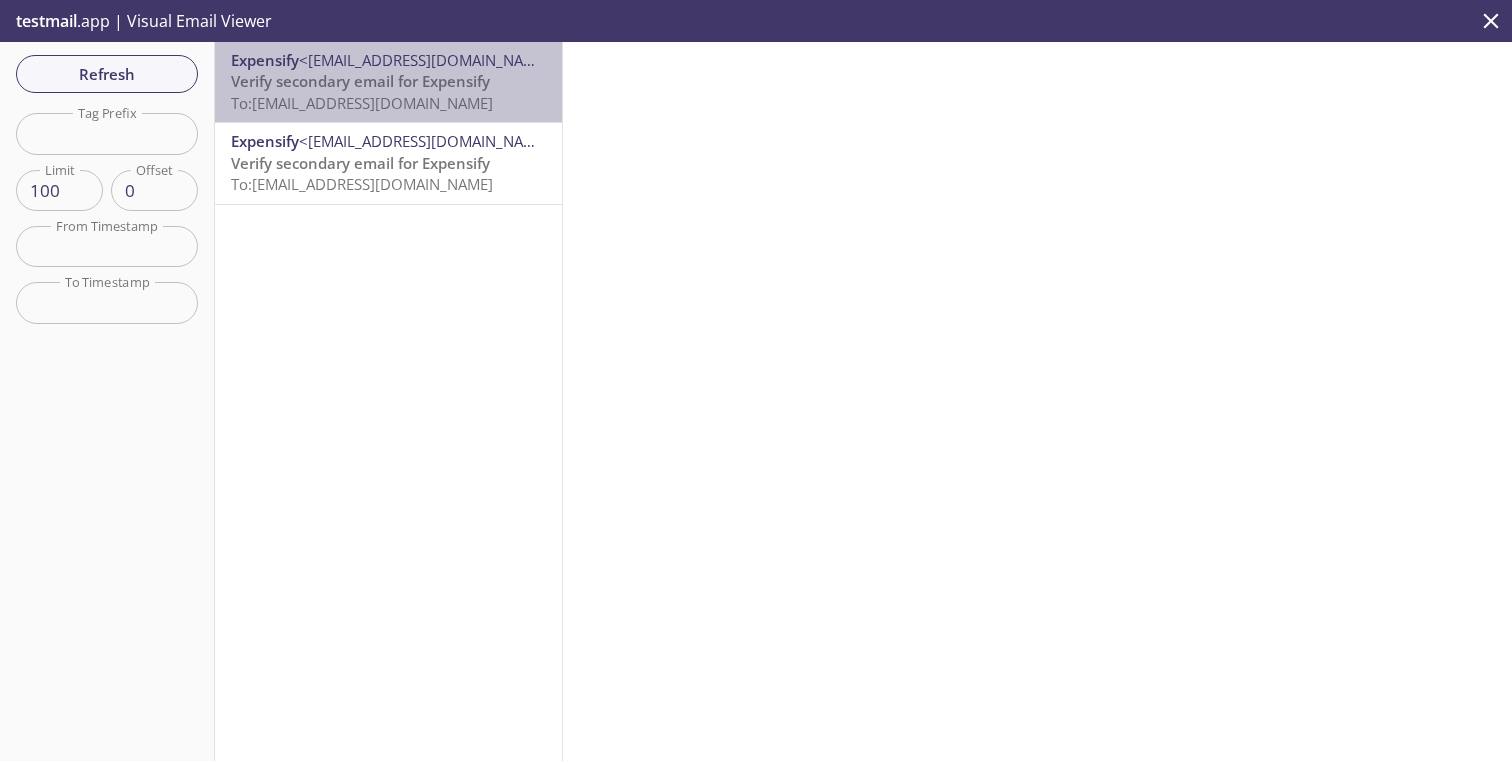 click on "Verify secondary email for Expensify" at bounding box center [360, 81] 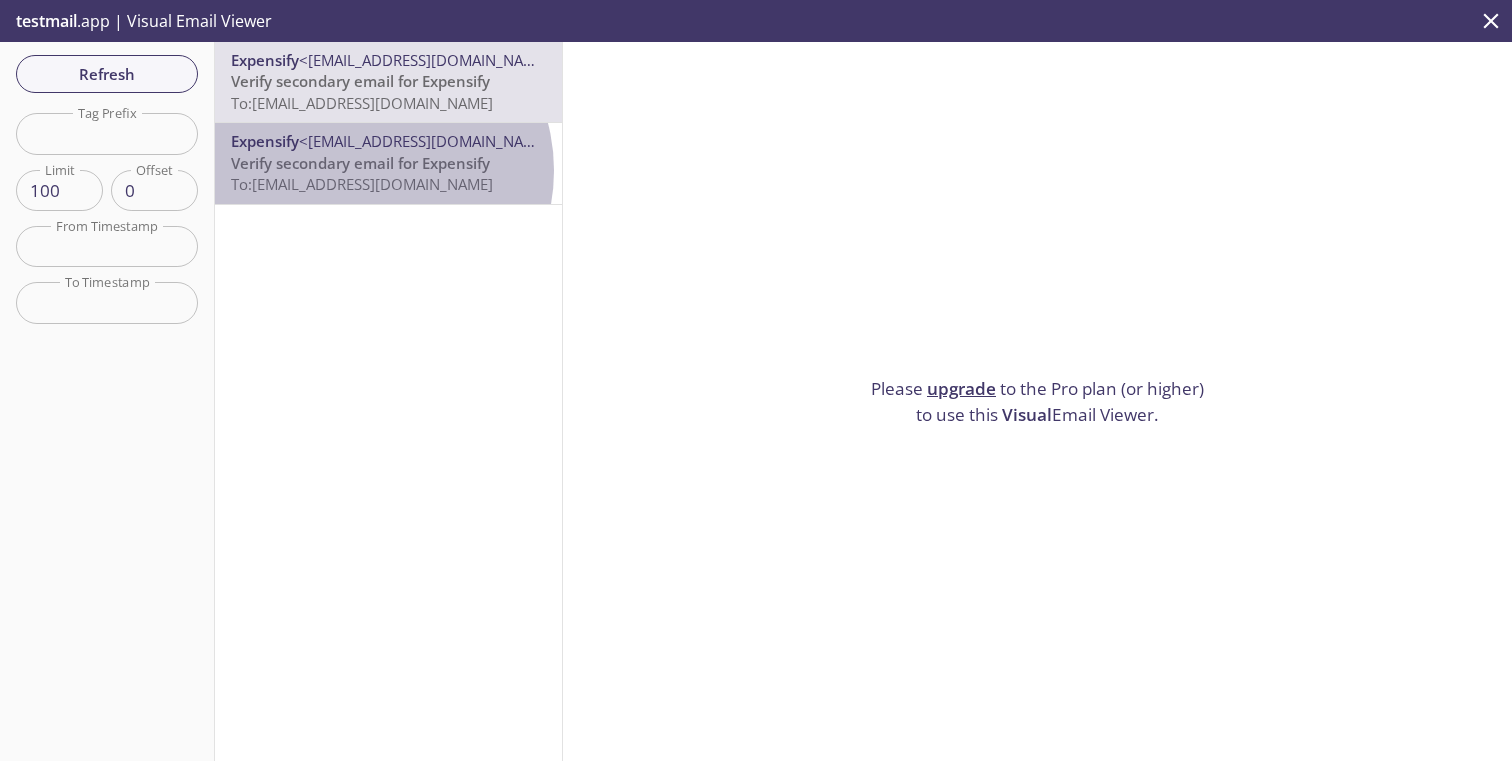 click on "Verify secondary email for Expensify" at bounding box center (360, 163) 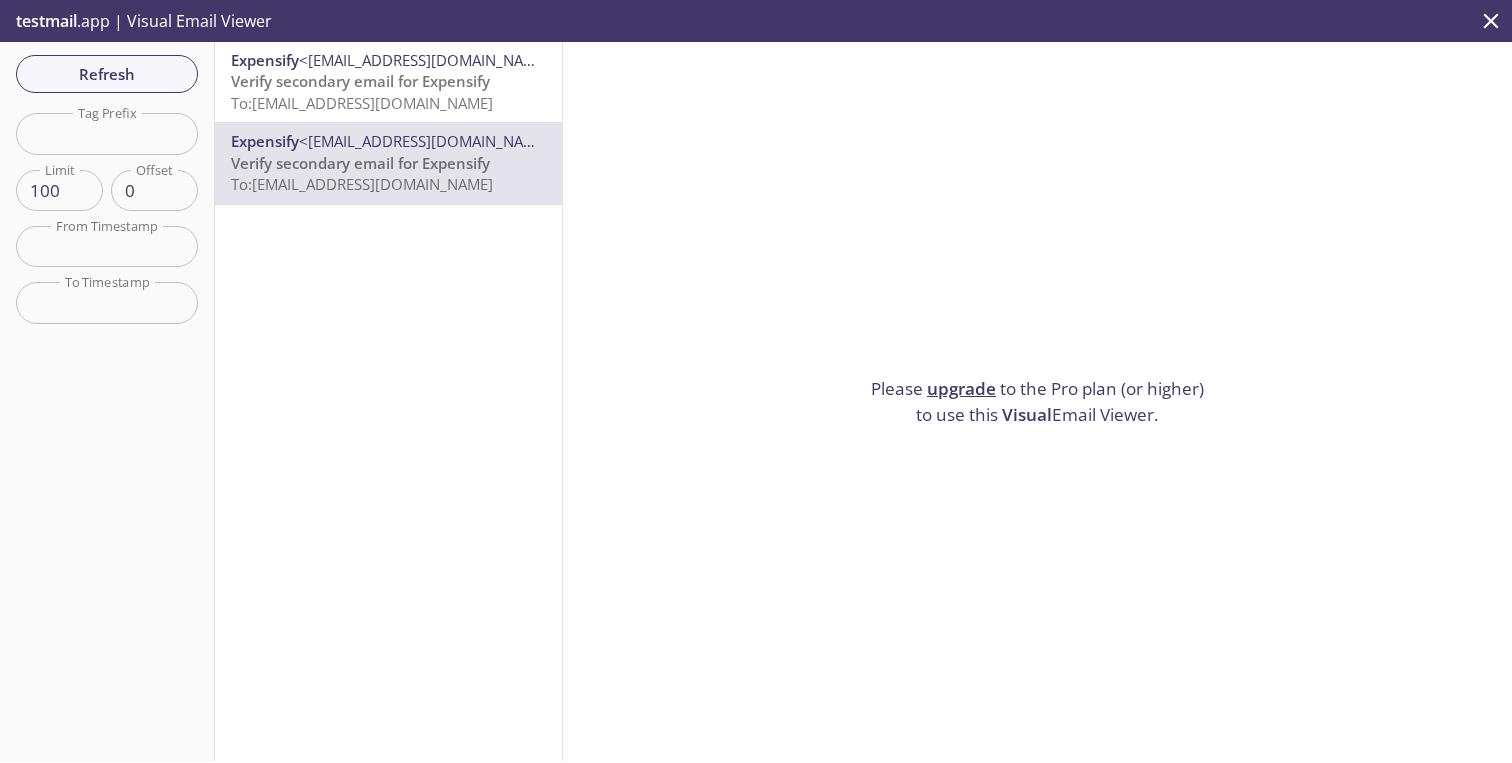 click on "Visual" at bounding box center [1027, 414] 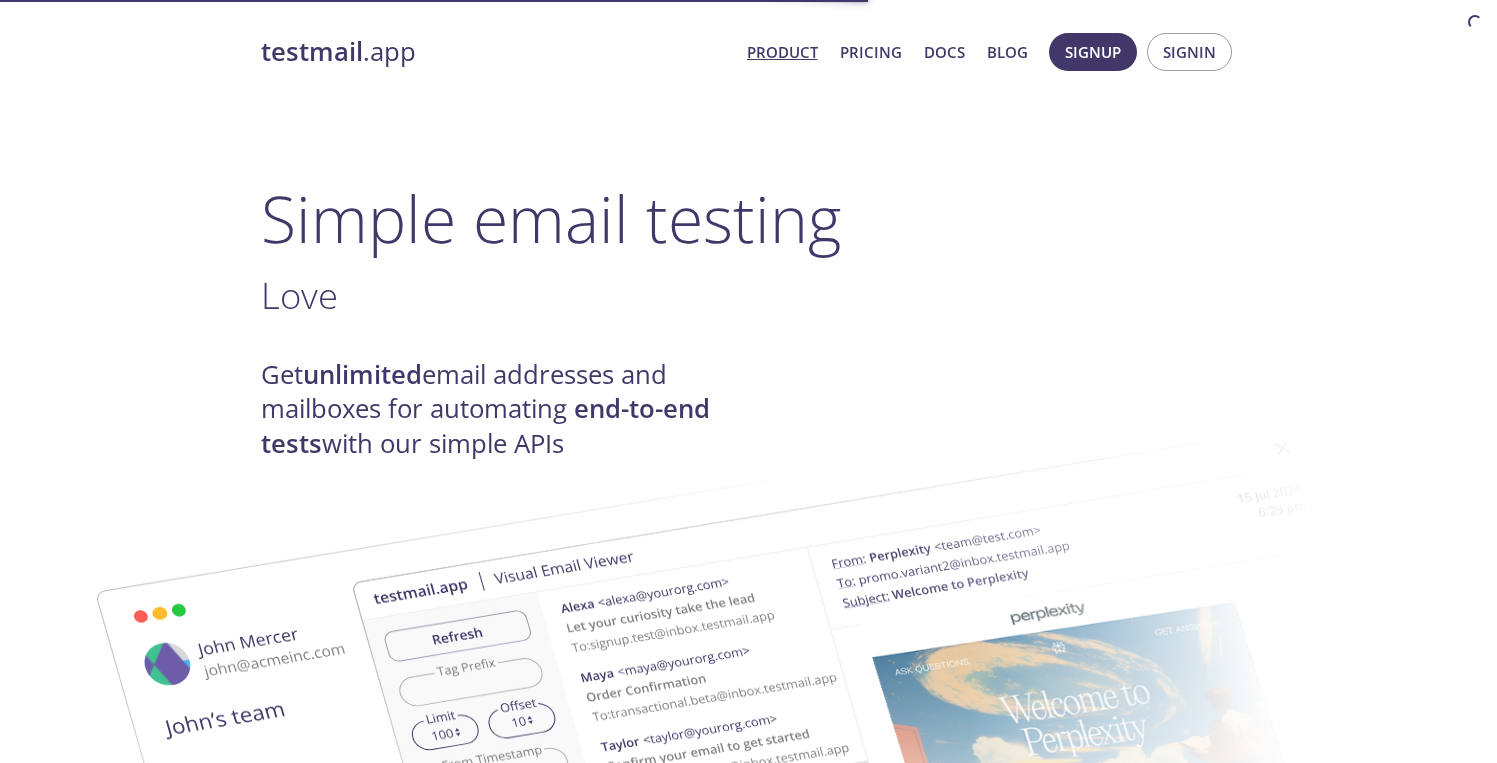 scroll, scrollTop: 0, scrollLeft: 0, axis: both 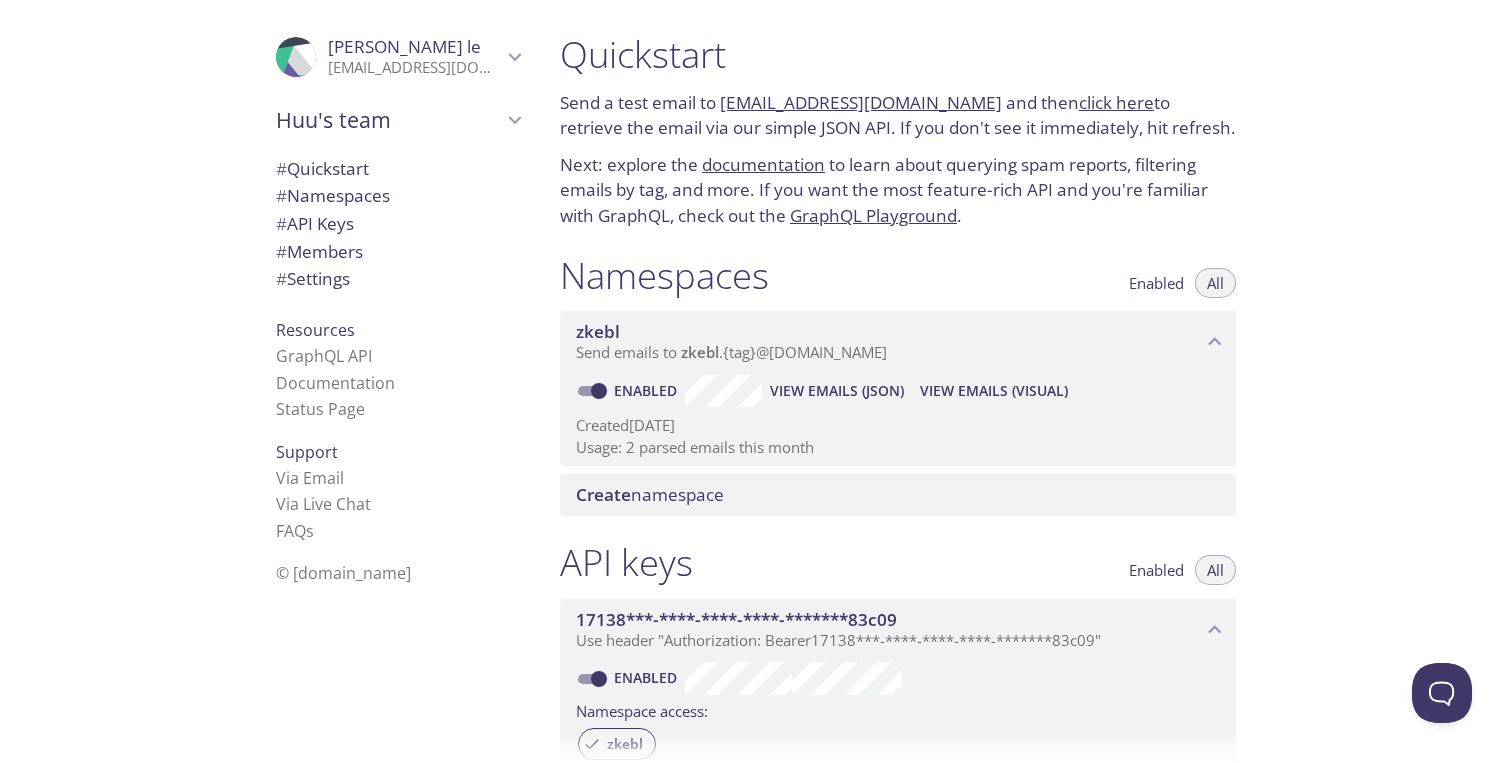click on "View Emails (JSON)" at bounding box center (837, 391) 